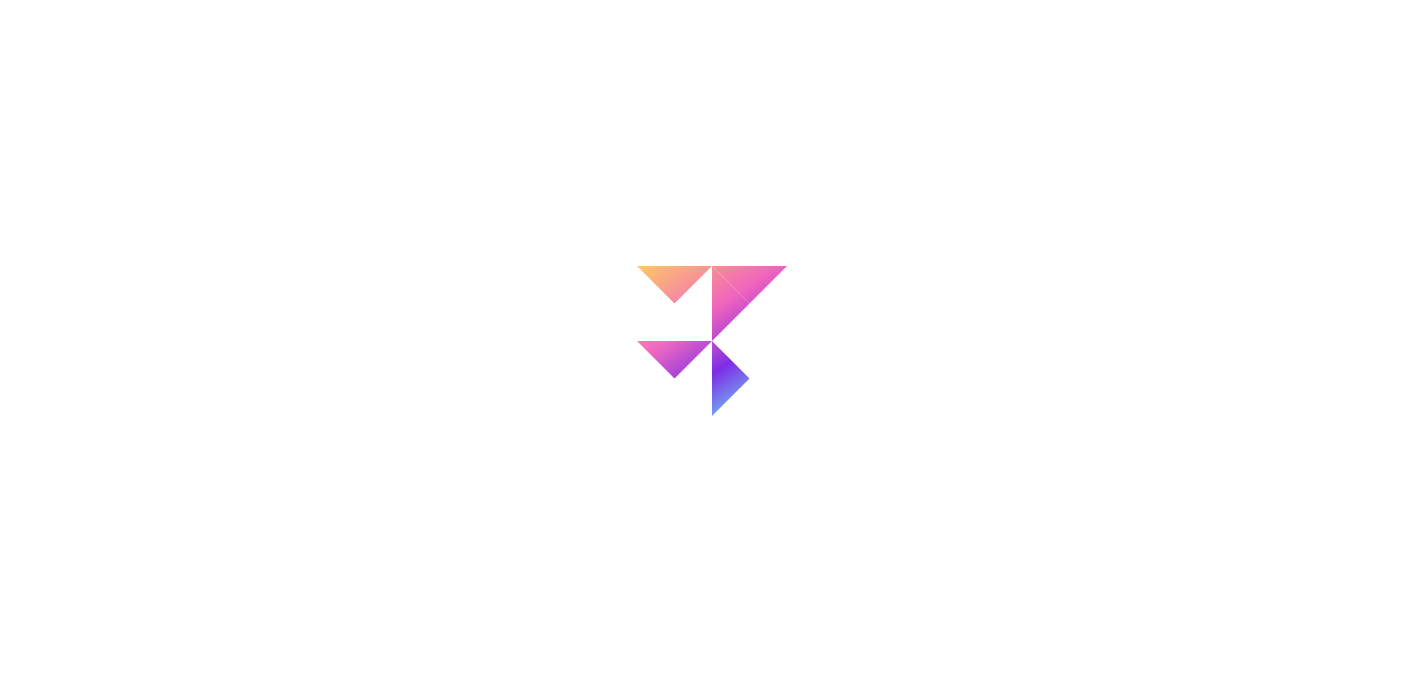 scroll, scrollTop: 0, scrollLeft: 0, axis: both 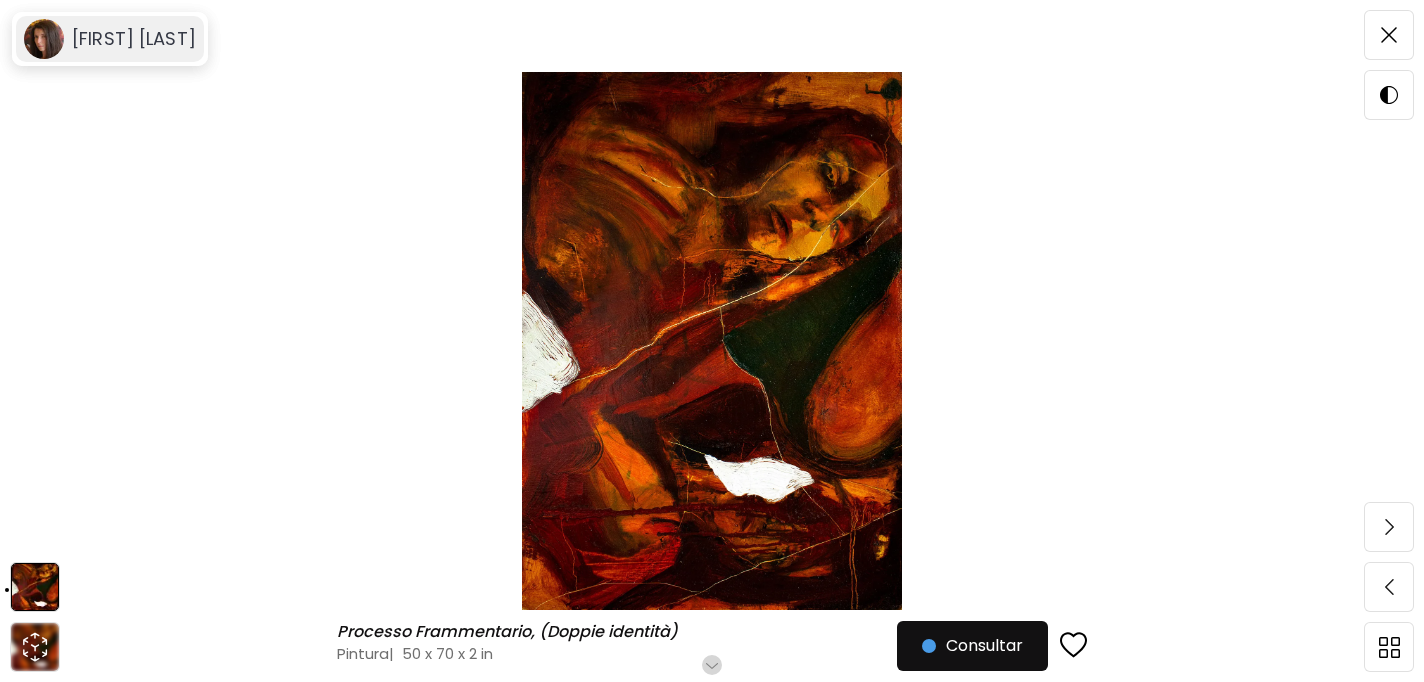 click on "[FIRST] [LAST]" at bounding box center [134, 39] 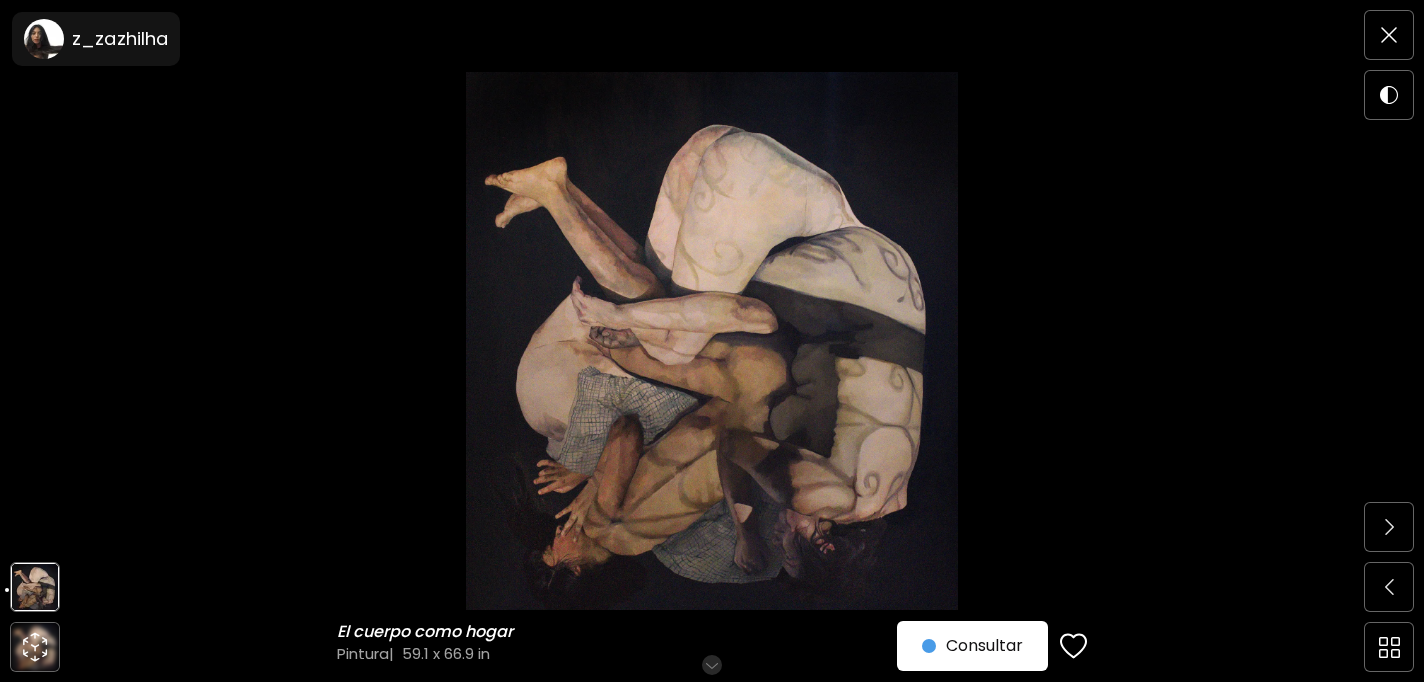 scroll, scrollTop: 103, scrollLeft: 0, axis: vertical 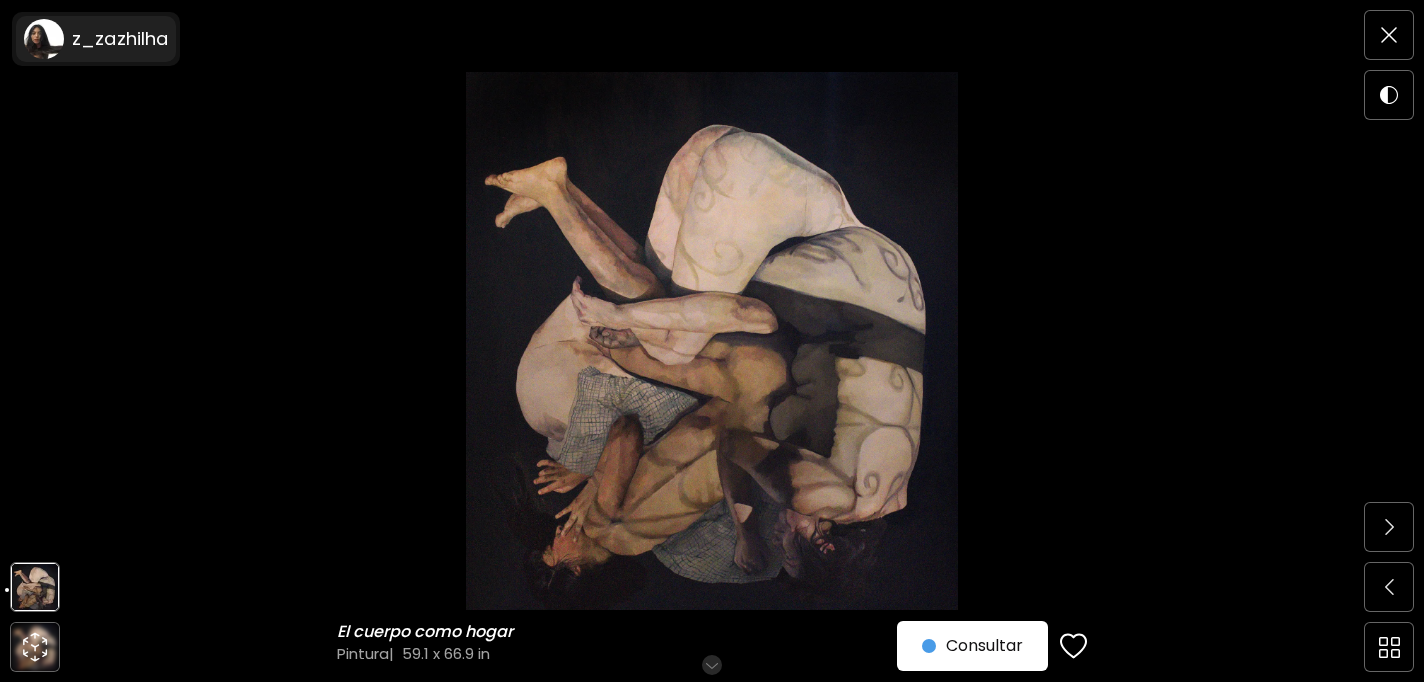 click on "z_zazhilha" at bounding box center [120, 39] 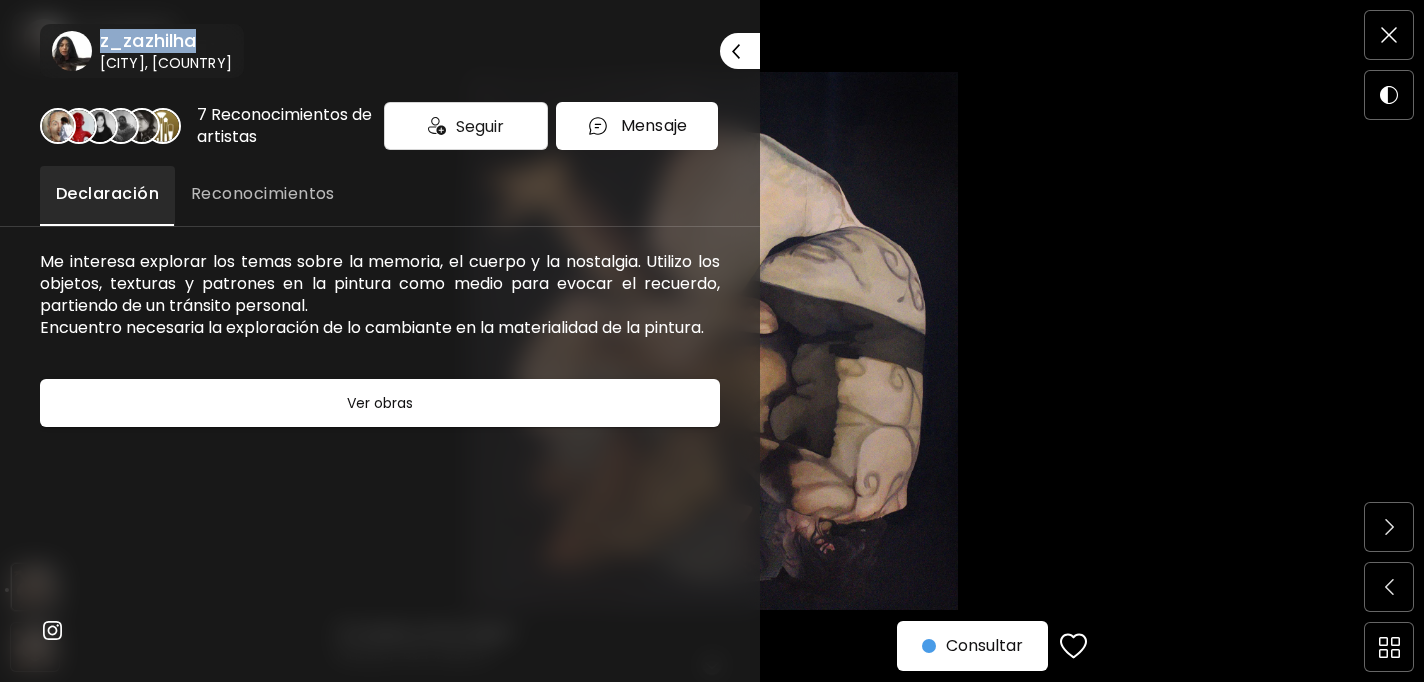 drag, startPoint x: 210, startPoint y: 41, endPoint x: 97, endPoint y: 32, distance: 113.35784 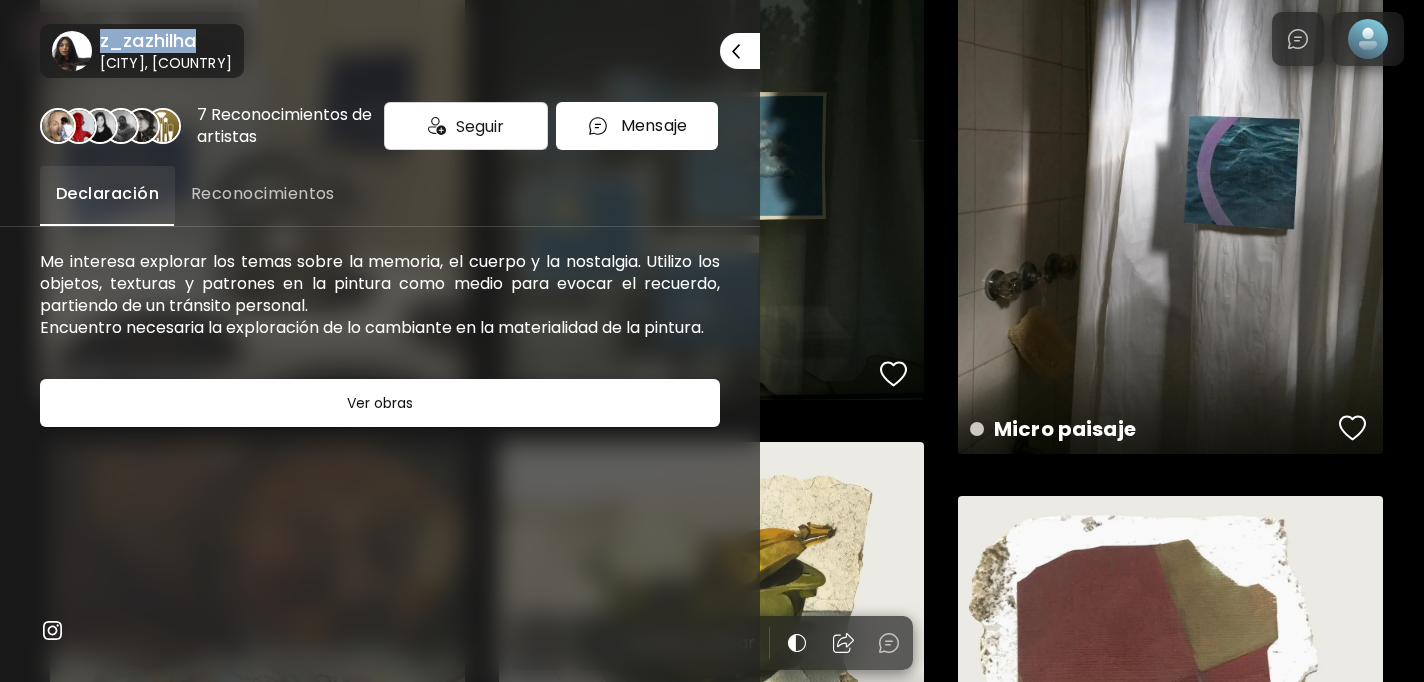 scroll, scrollTop: 0, scrollLeft: 0, axis: both 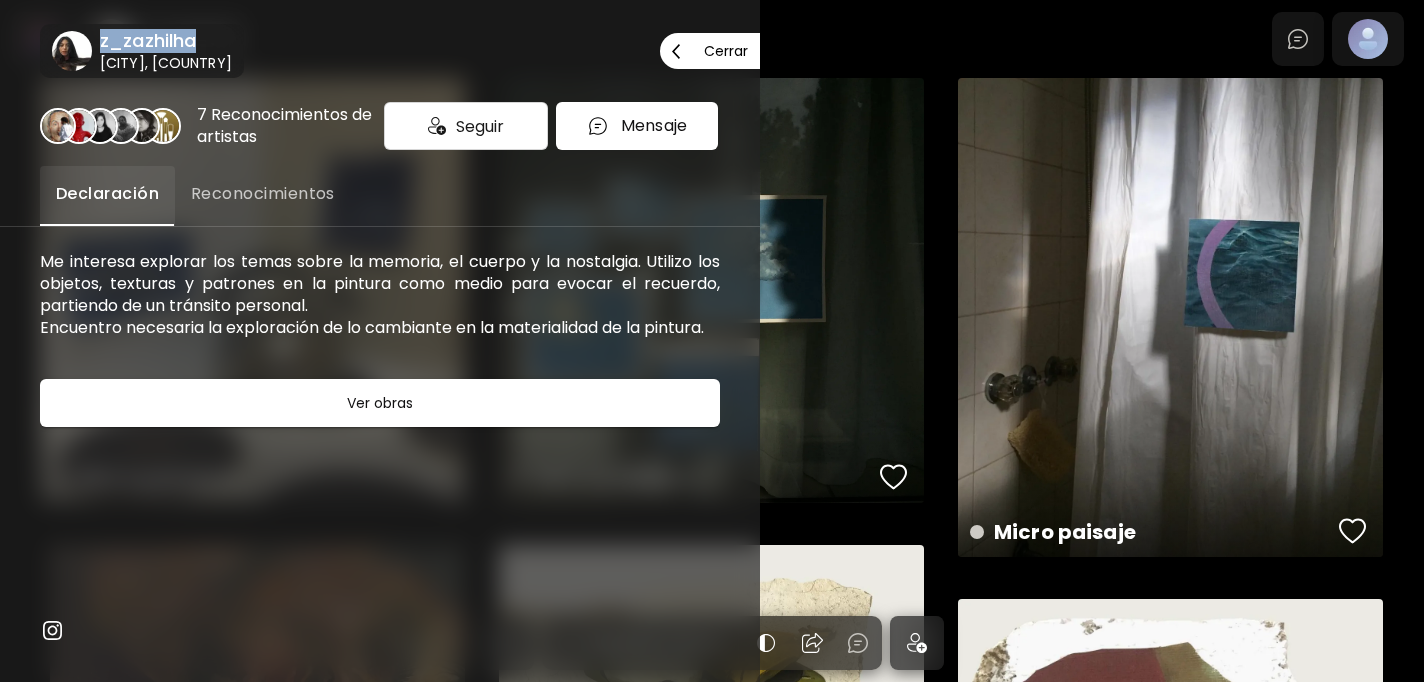 click on "Cerrar" at bounding box center [726, 51] 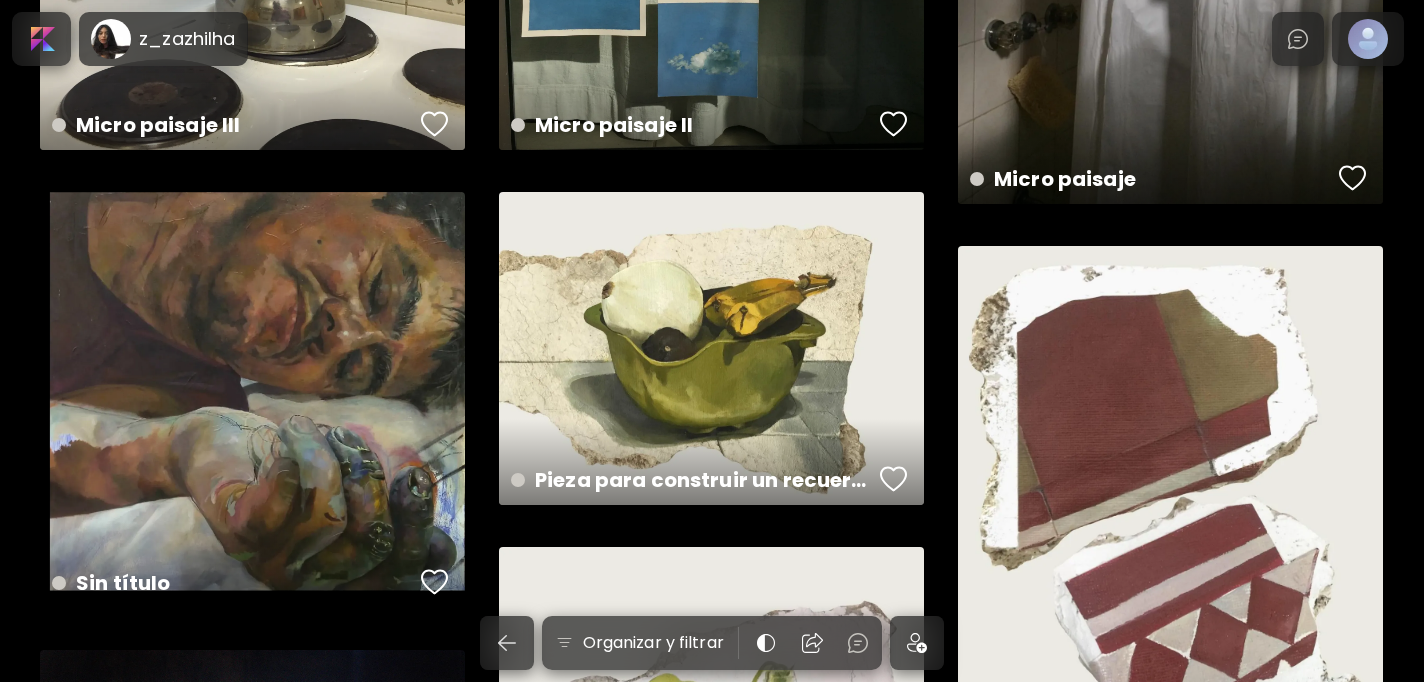 scroll, scrollTop: 348, scrollLeft: 0, axis: vertical 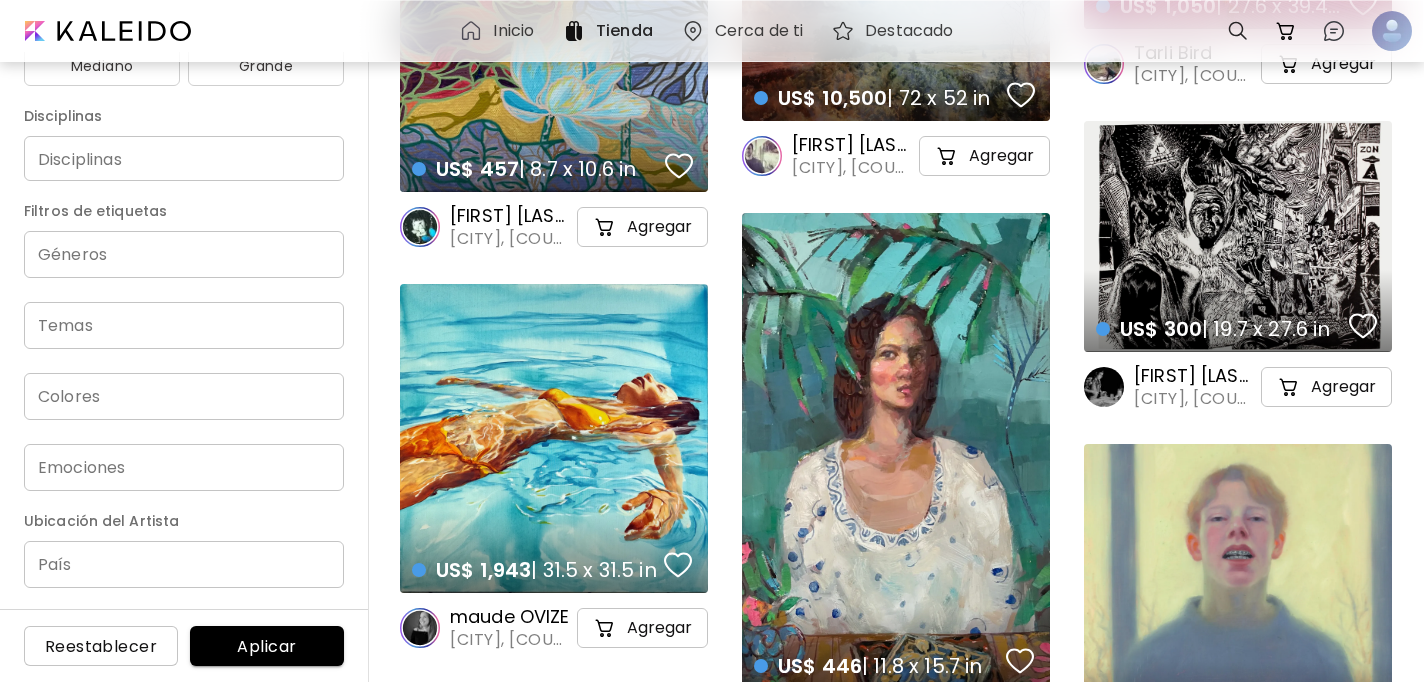 click at bounding box center [322, 565] 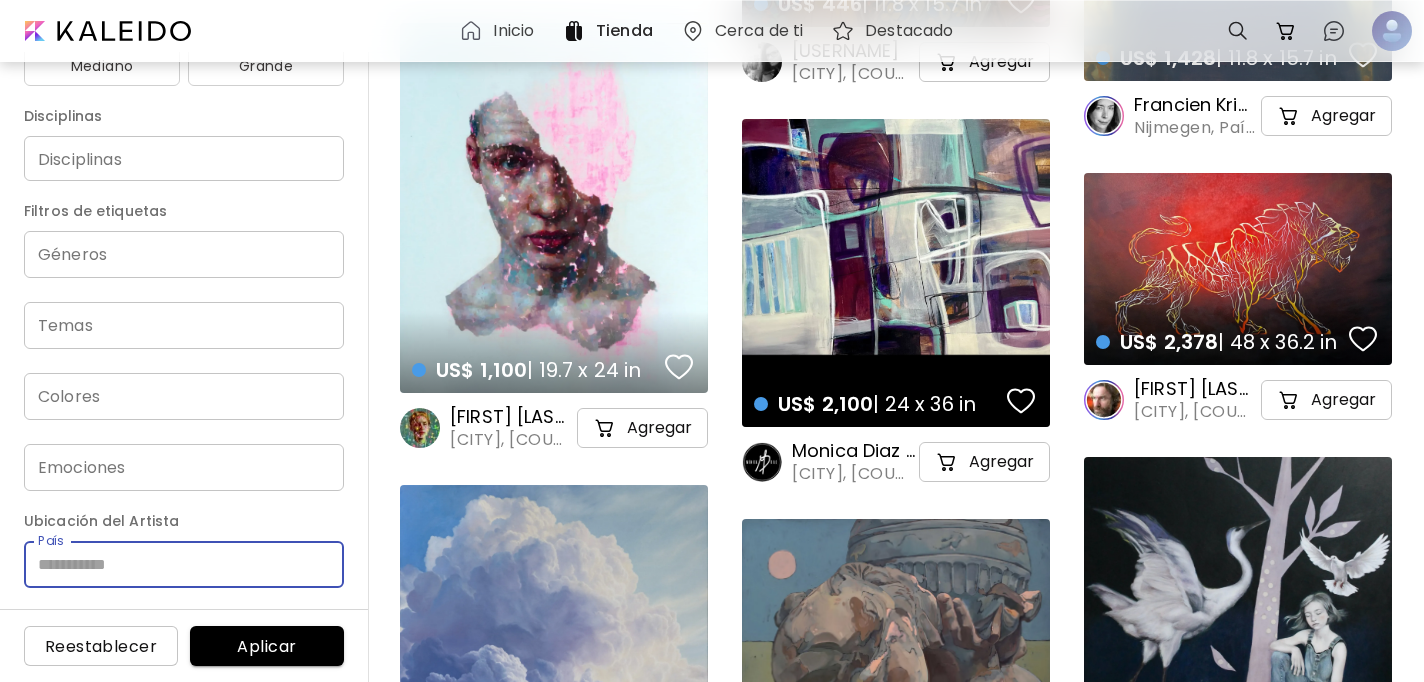 scroll, scrollTop: 1875, scrollLeft: 0, axis: vertical 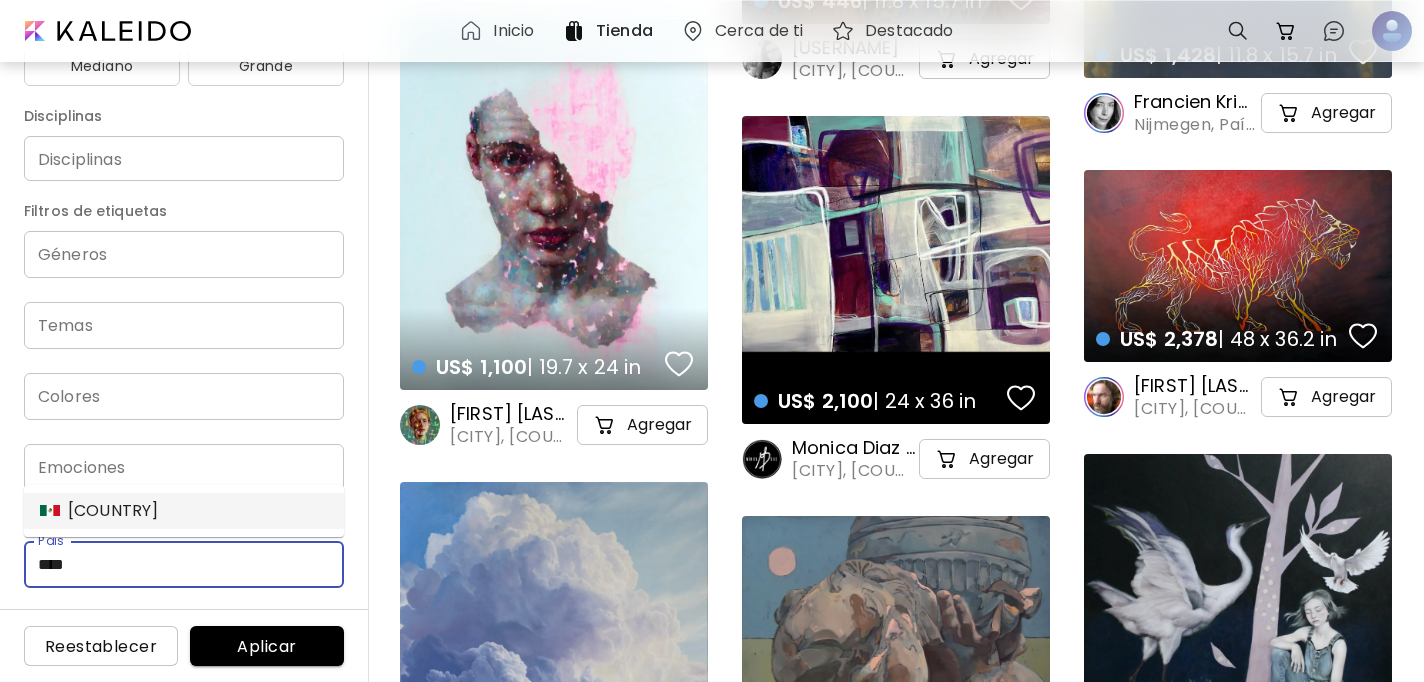 click on "[COUNTRY]" at bounding box center (184, 511) 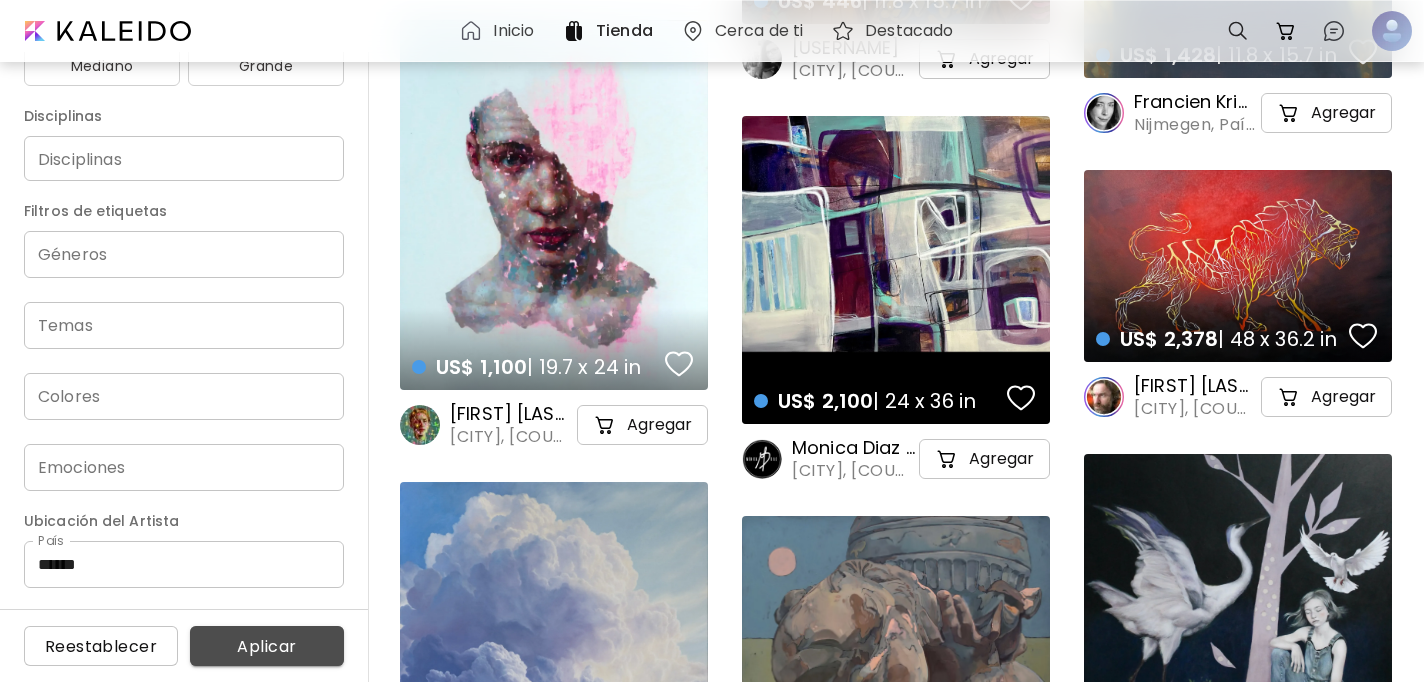 click on "Aplicar" at bounding box center (267, 646) 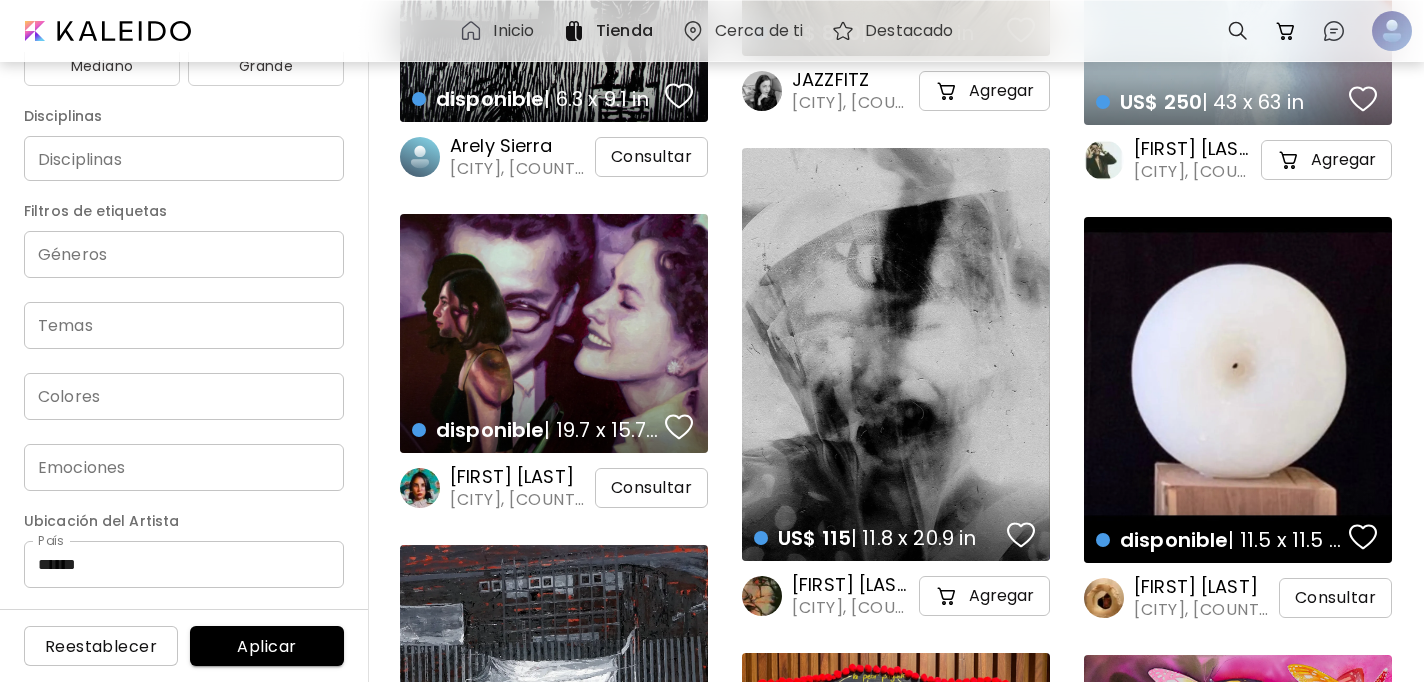 scroll, scrollTop: 0, scrollLeft: 0, axis: both 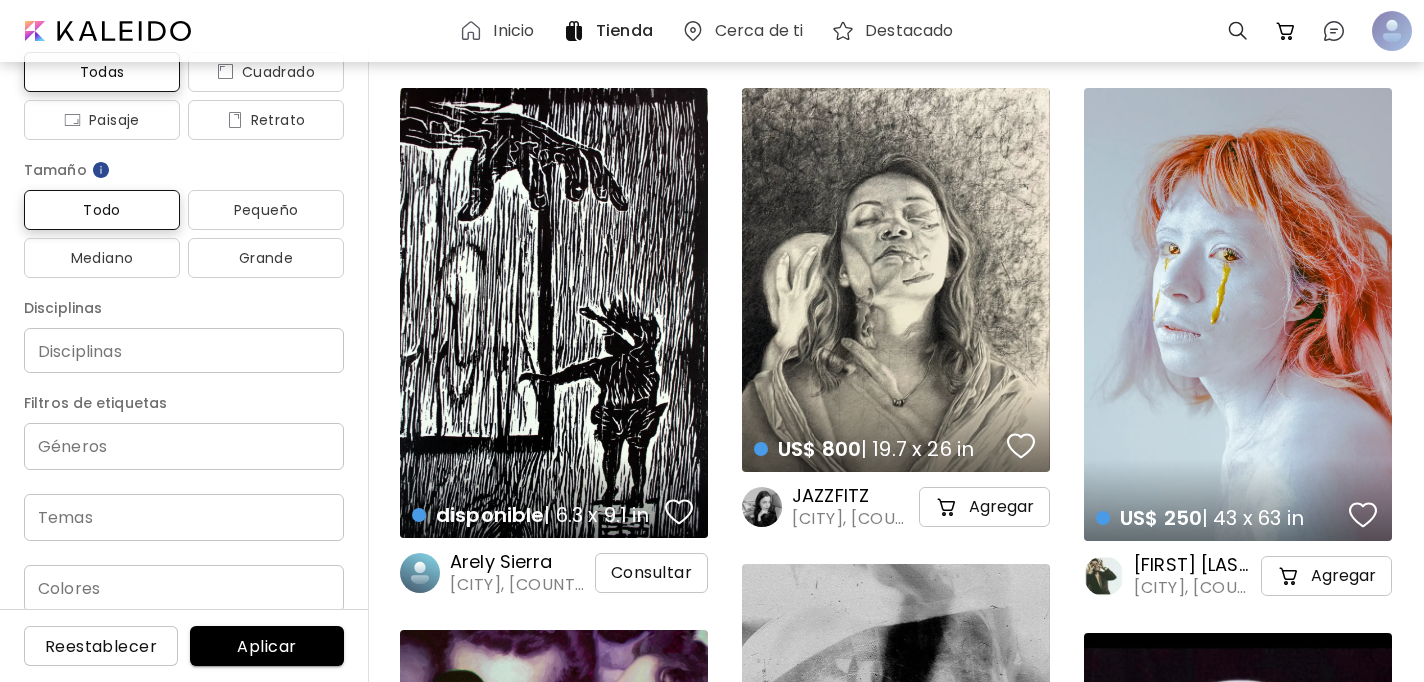 click on "Disciplinas" at bounding box center [184, 350] 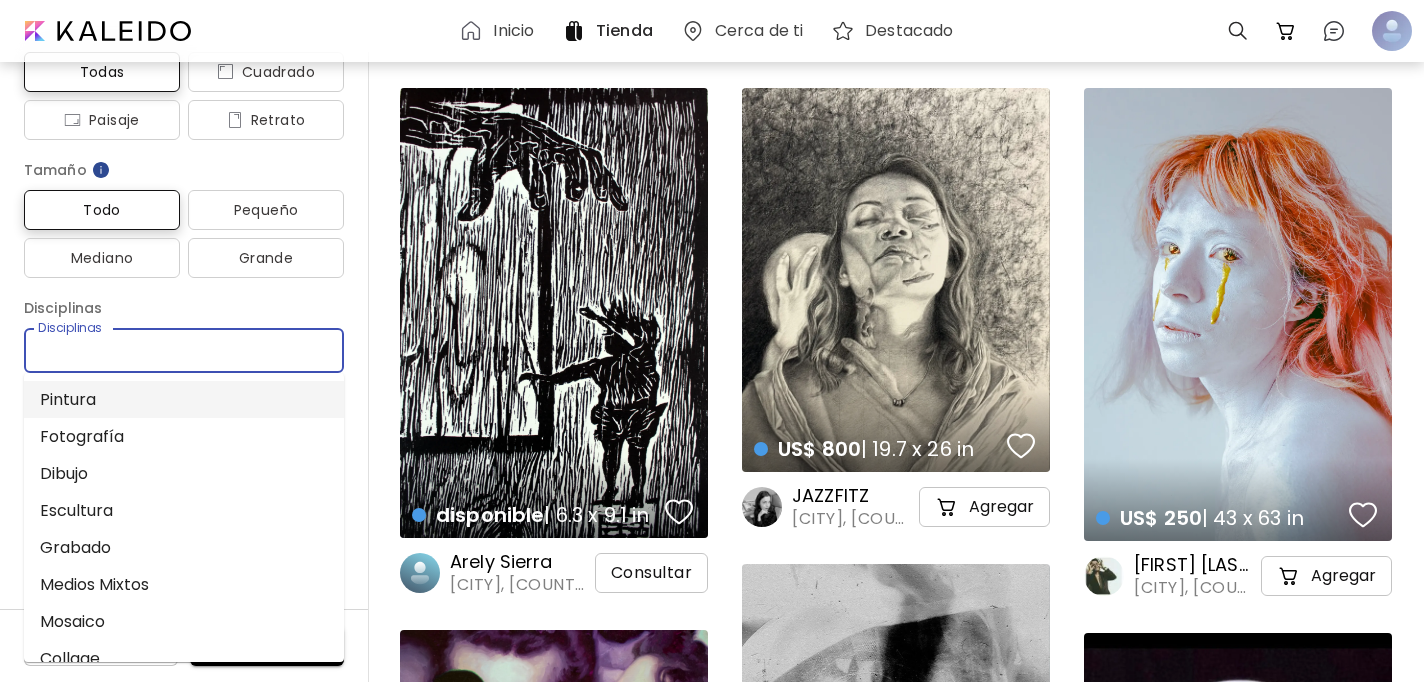 click on "Pintura" at bounding box center (184, 399) 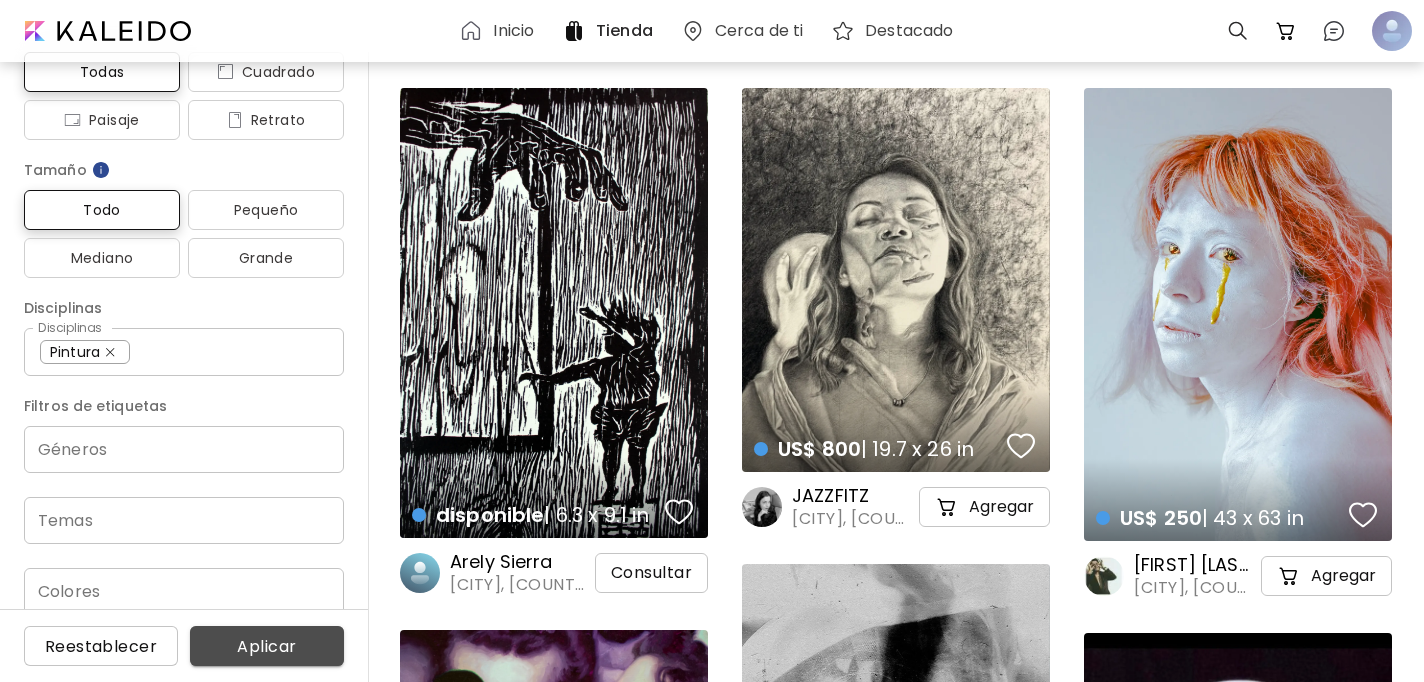 click on "Aplicar" at bounding box center (267, 646) 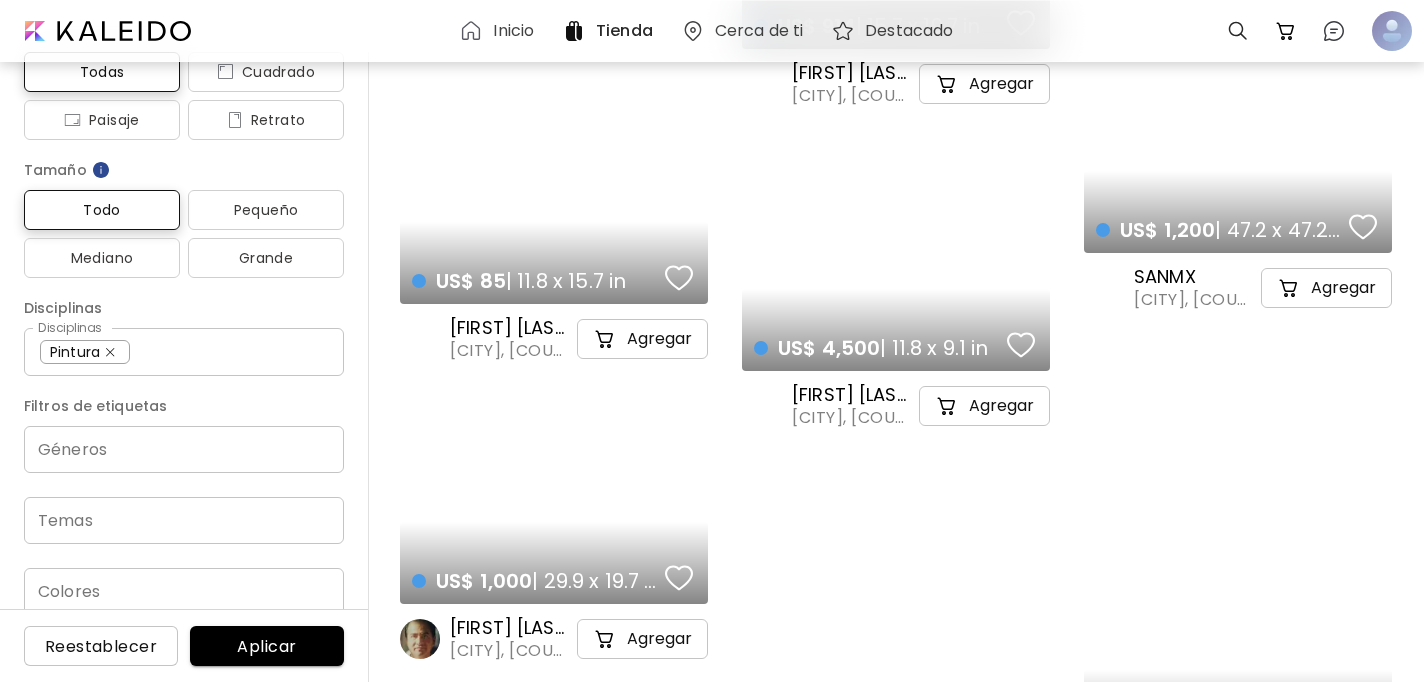 scroll, scrollTop: 21810, scrollLeft: 0, axis: vertical 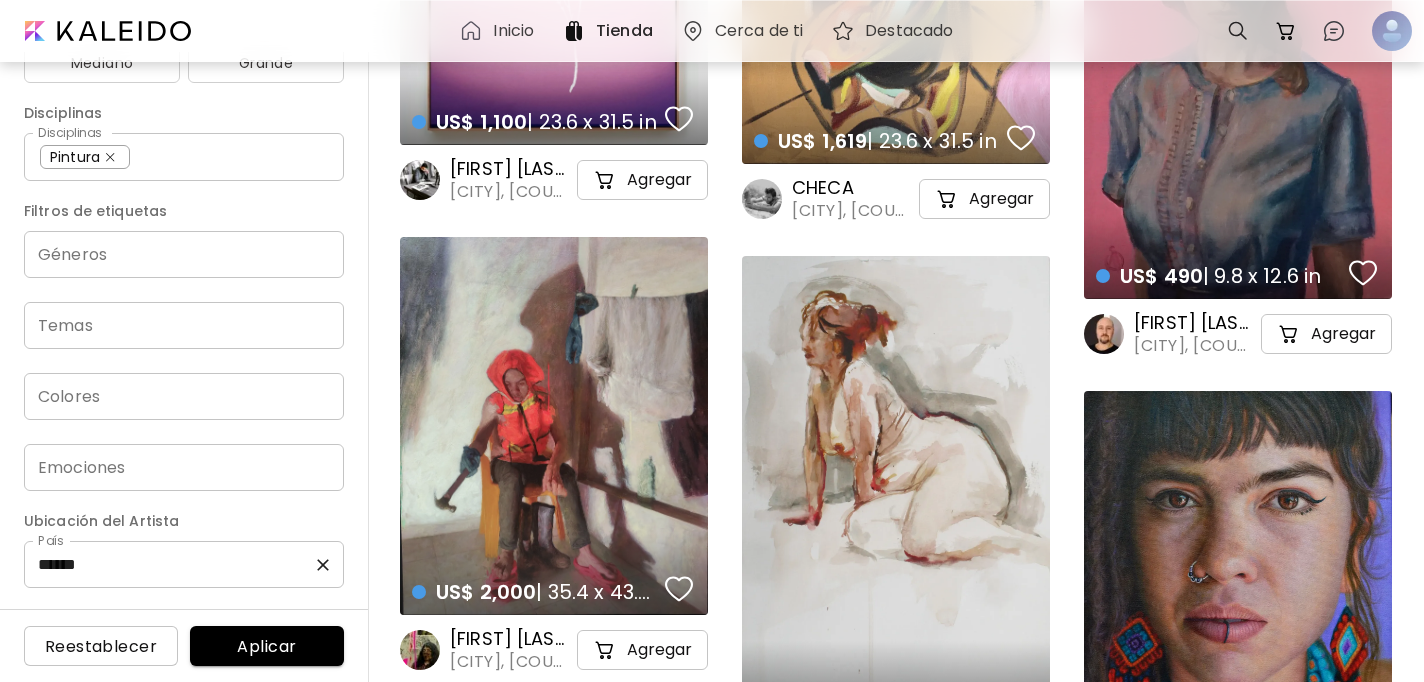 click on "******" at bounding box center [184, 564] 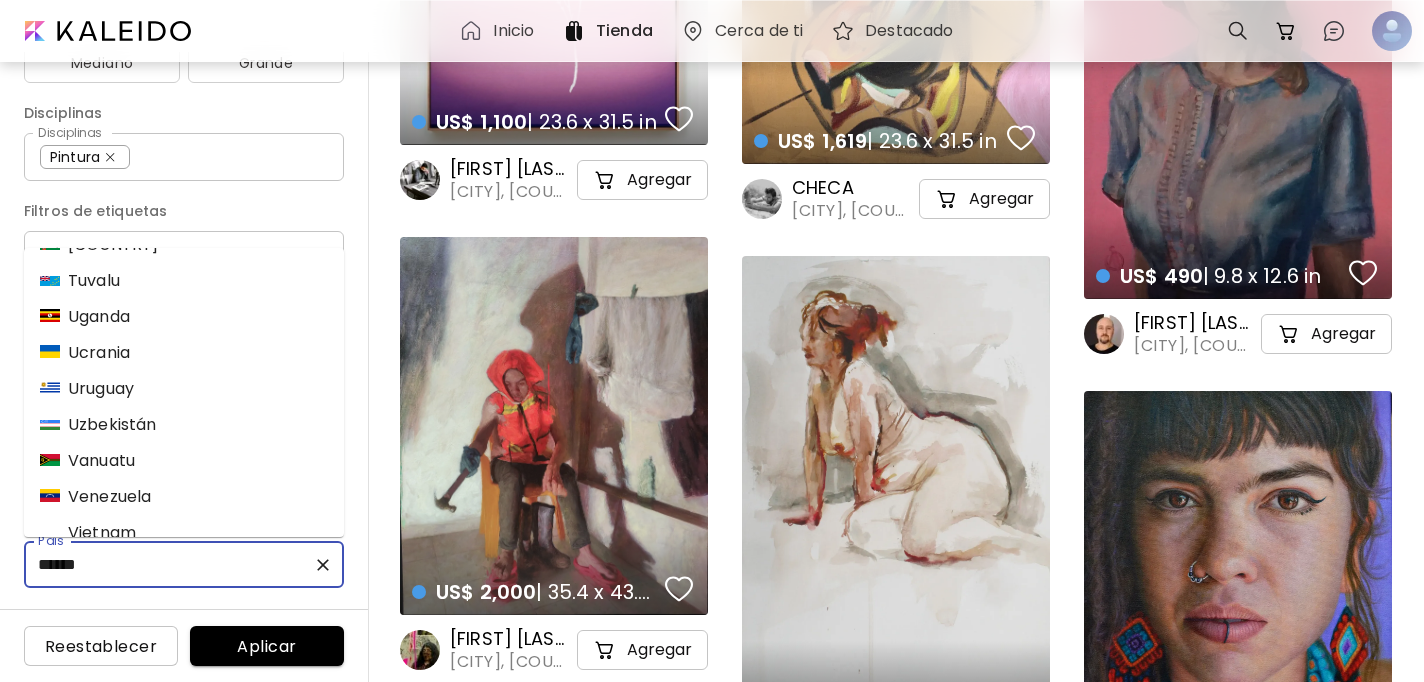 scroll, scrollTop: 6696, scrollLeft: 0, axis: vertical 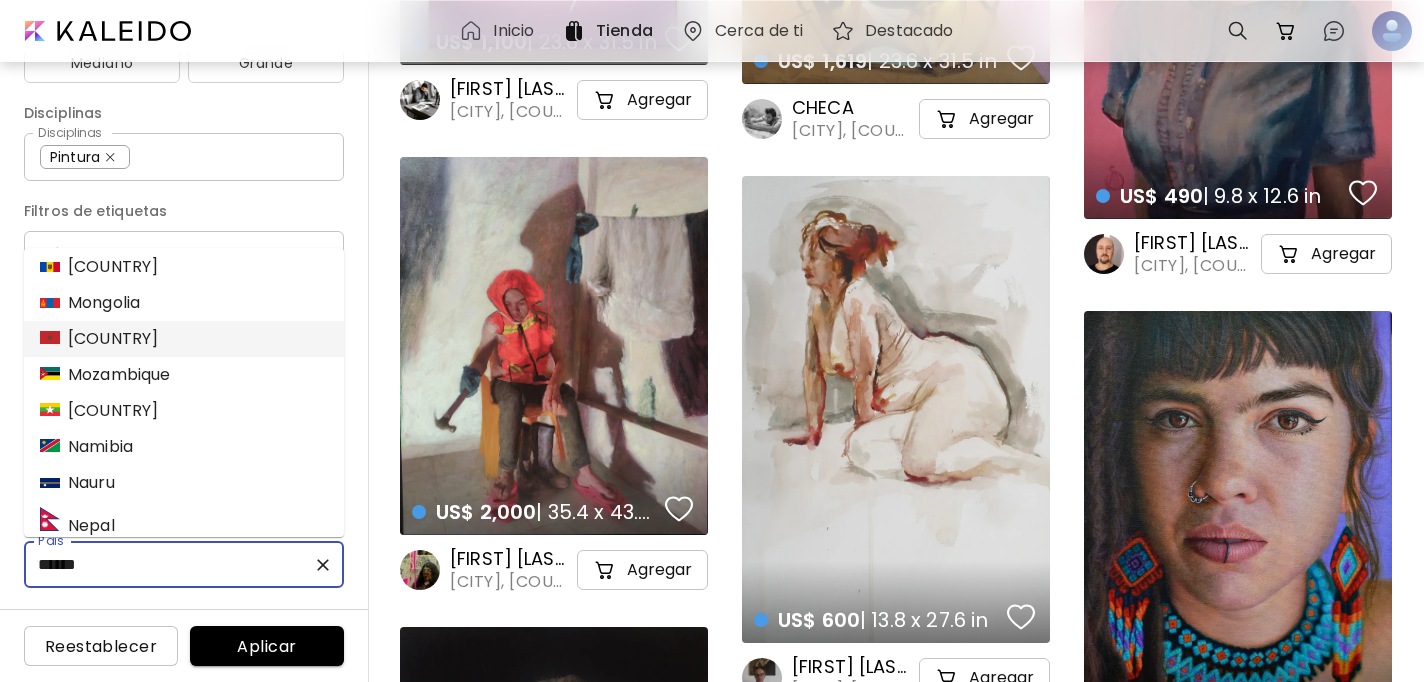 click on "Marruecos" at bounding box center [184, 339] 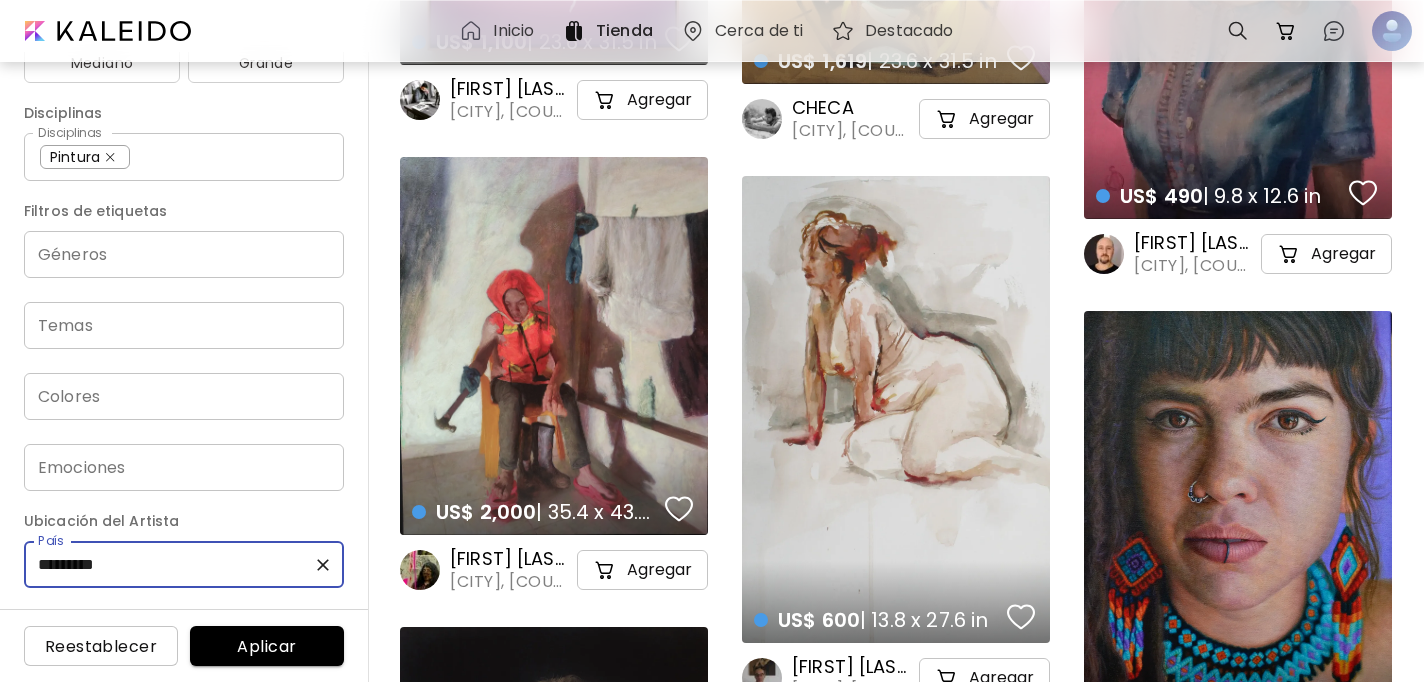 click on "Aplicar" at bounding box center (267, 646) 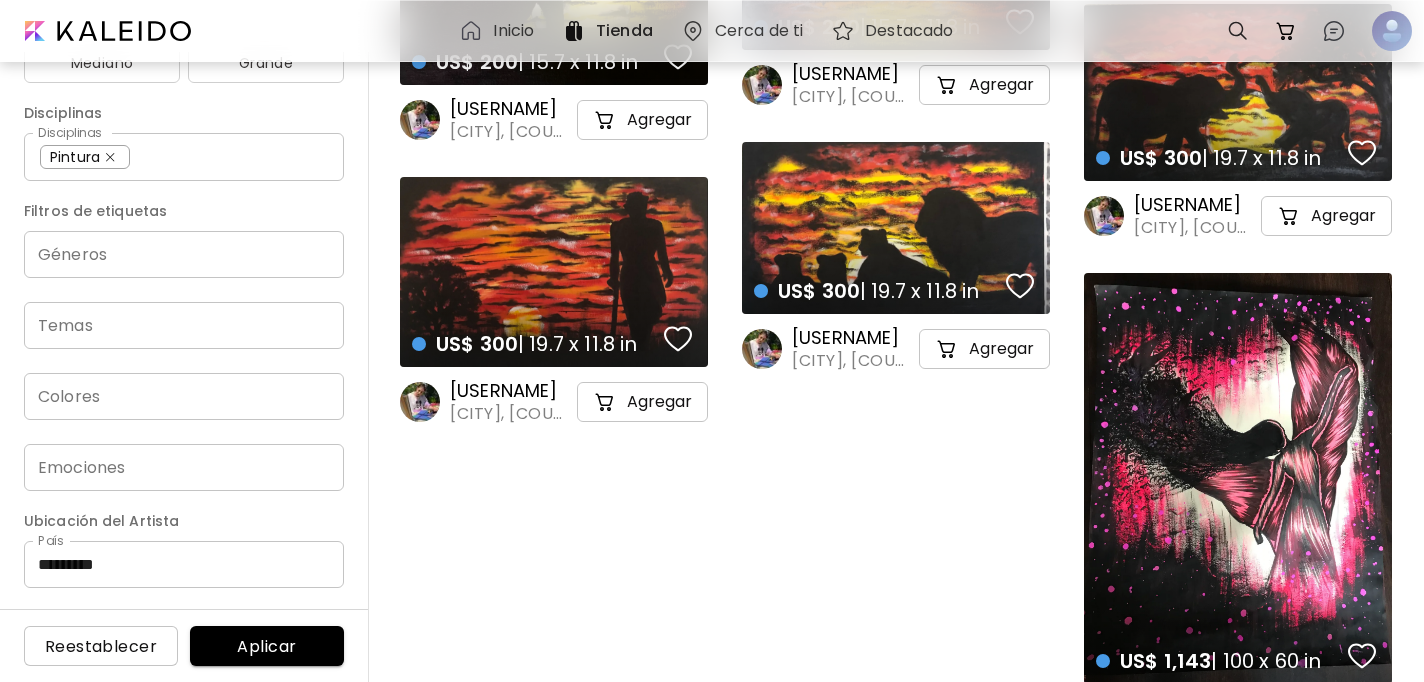 scroll, scrollTop: 9361, scrollLeft: 0, axis: vertical 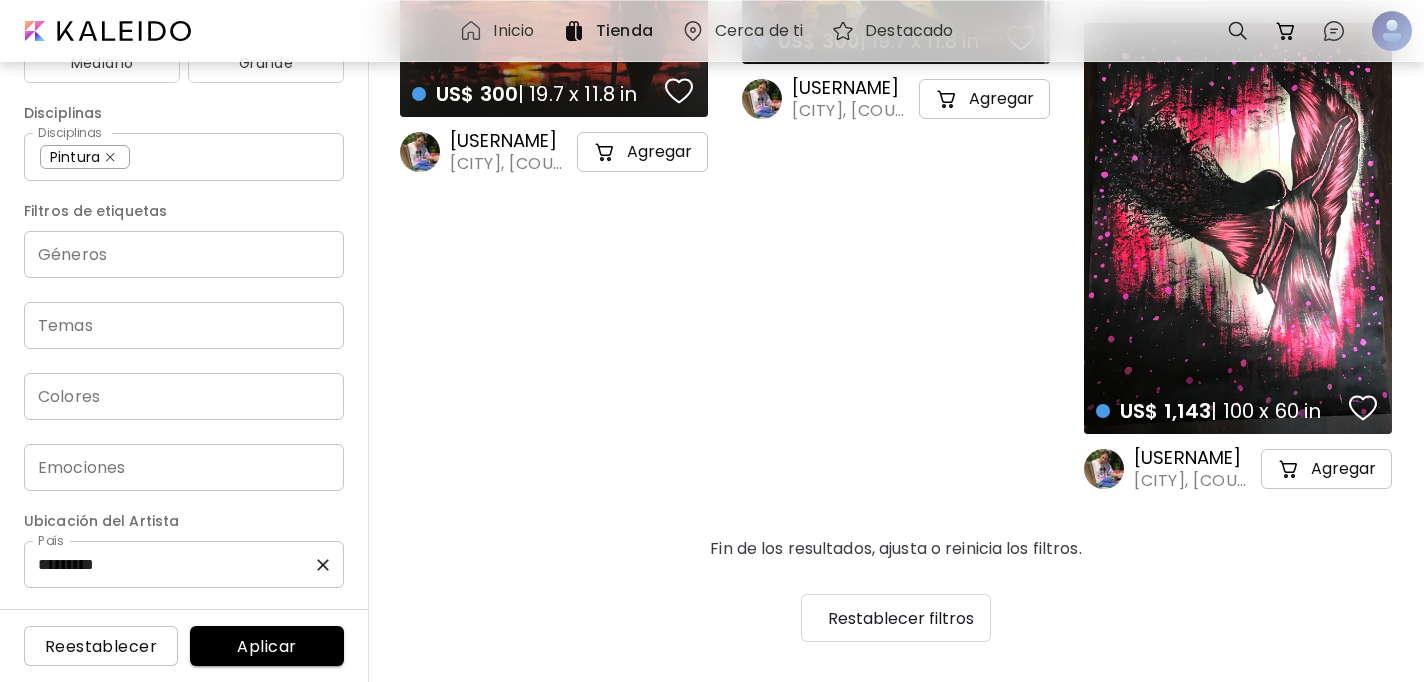 click on "*********" at bounding box center (184, 564) 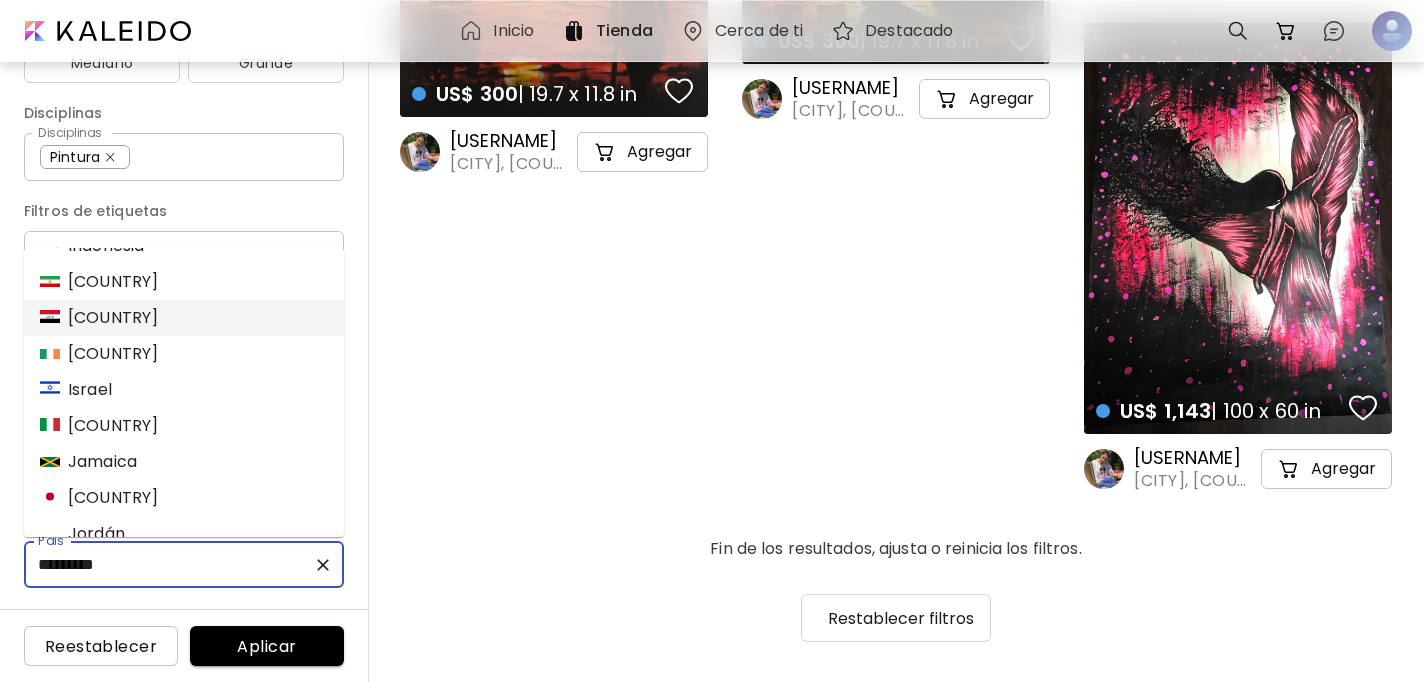 scroll, scrollTop: 2849, scrollLeft: 0, axis: vertical 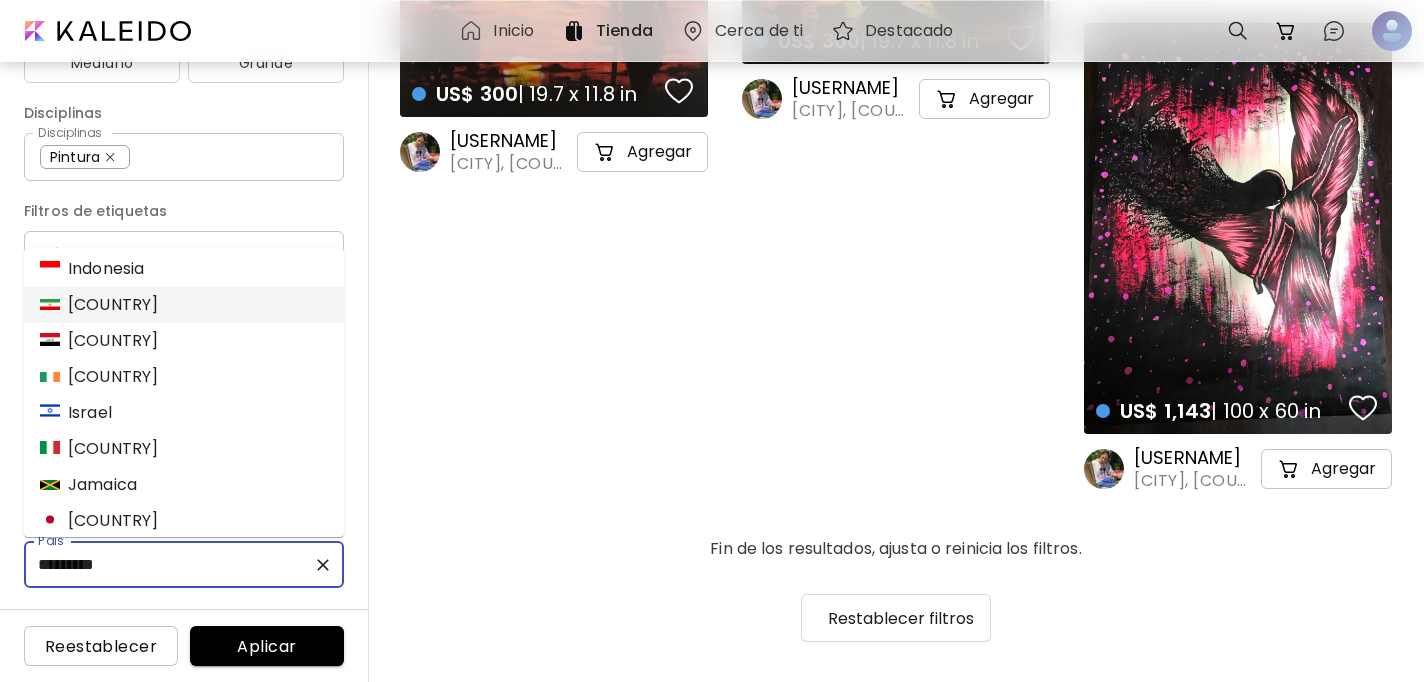 click on "Irán" at bounding box center [184, 305] 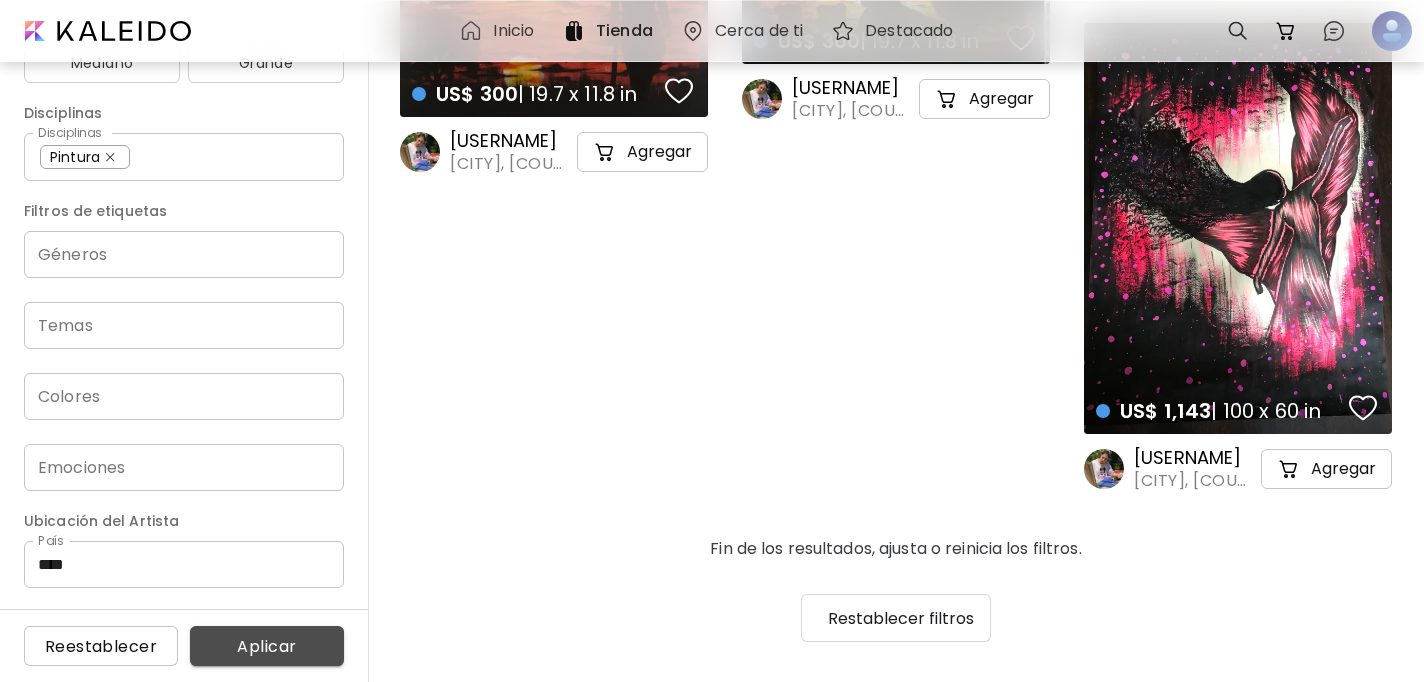 click on "Aplicar" at bounding box center (267, 646) 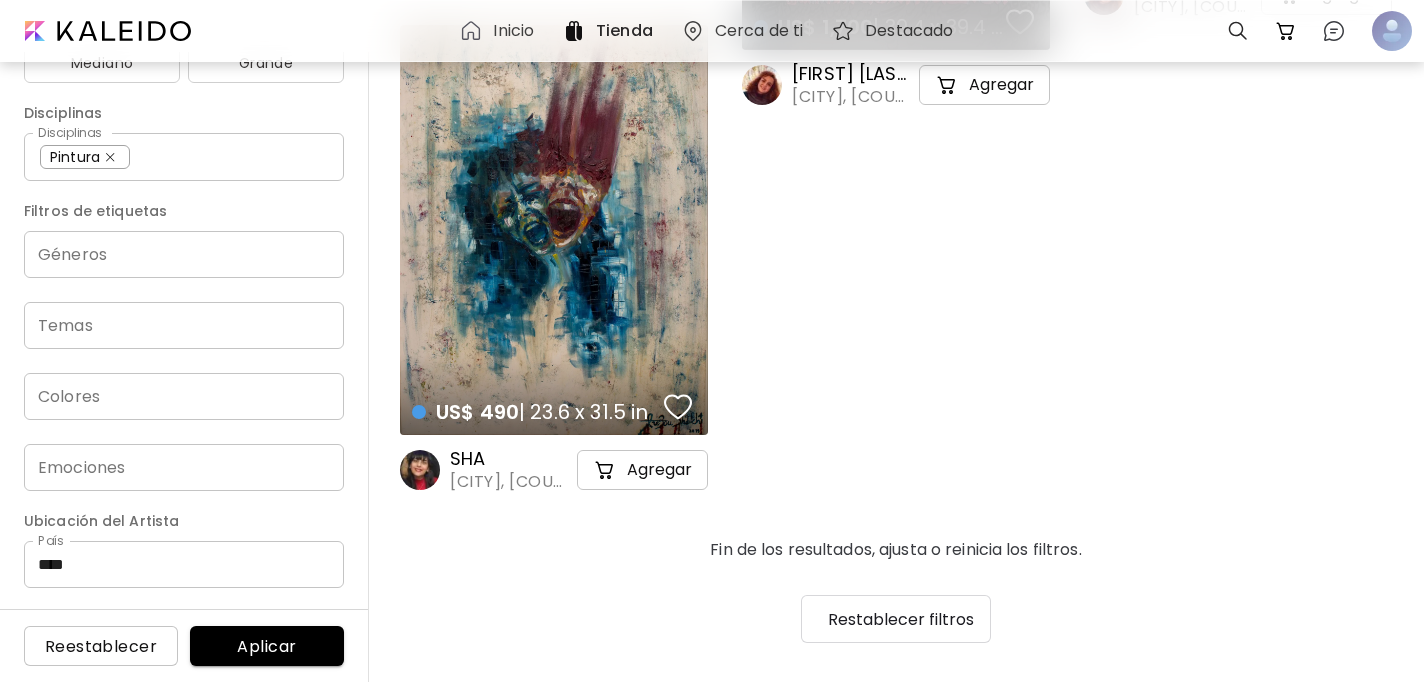 scroll, scrollTop: 4758, scrollLeft: 0, axis: vertical 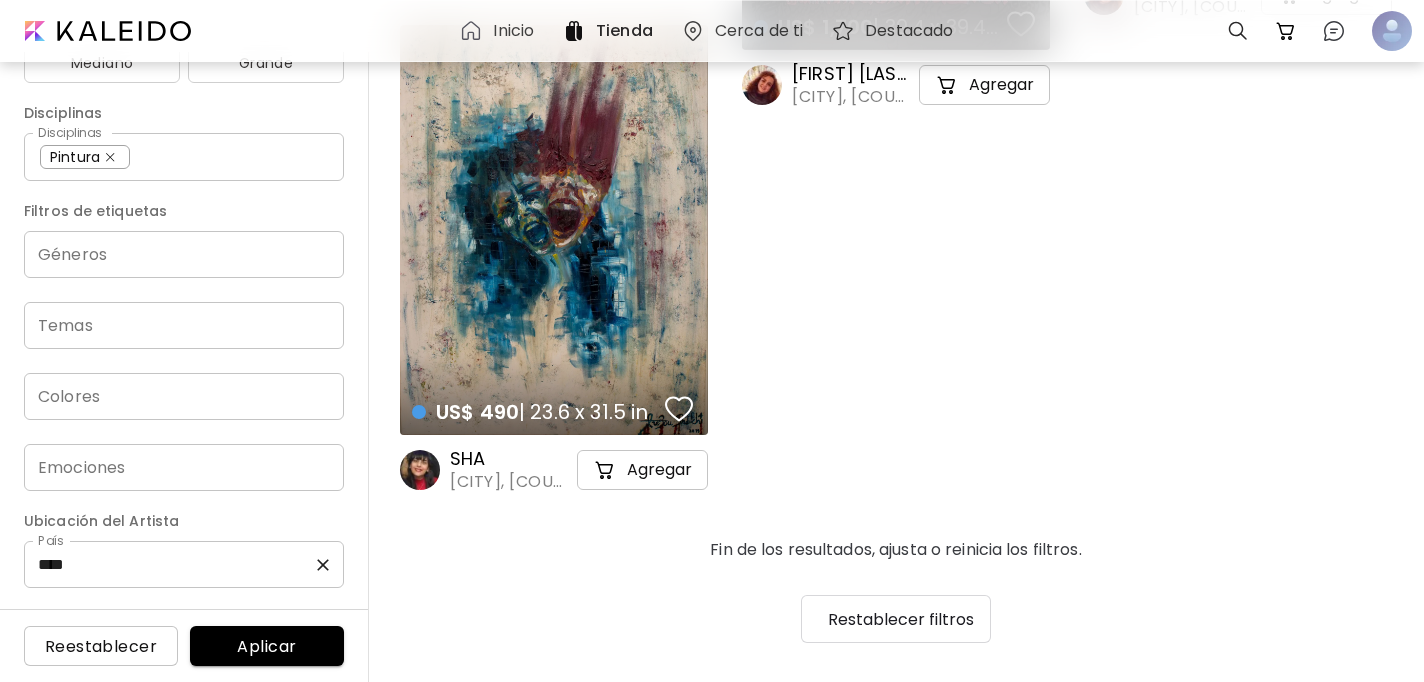 click on "****" at bounding box center (184, 564) 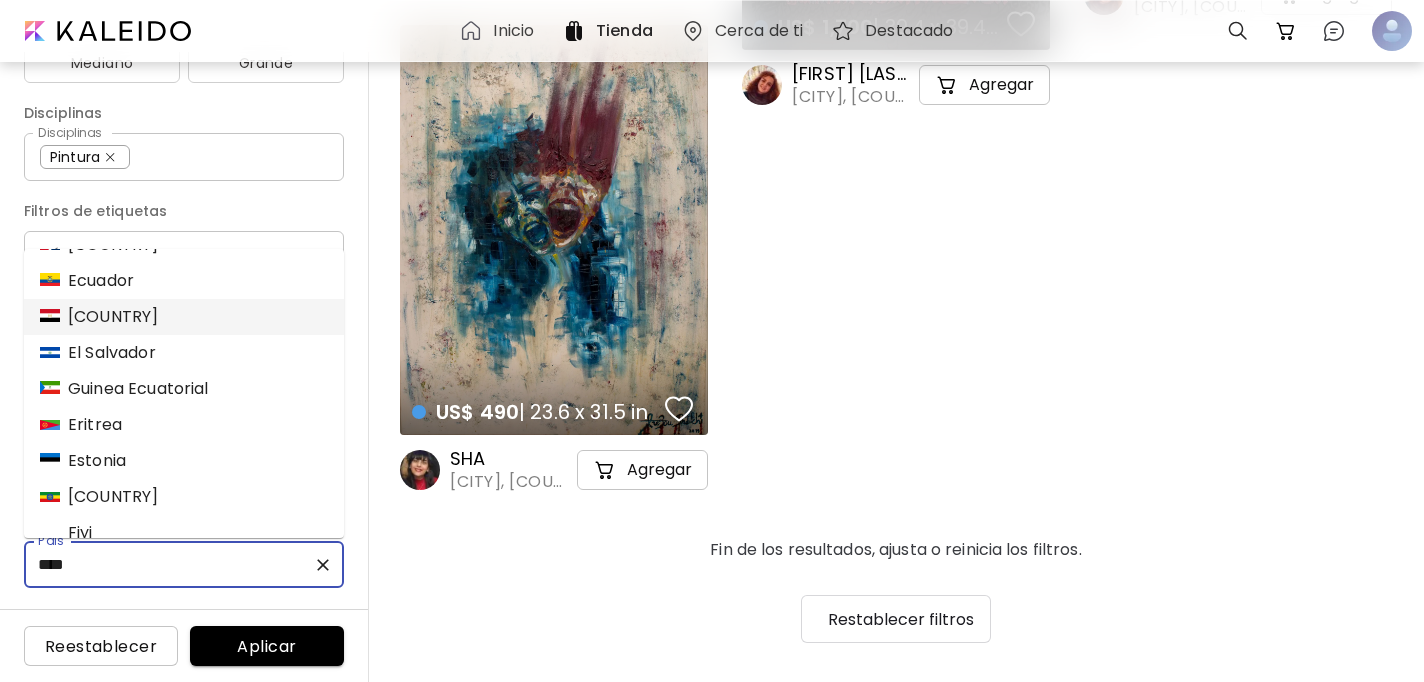 scroll, scrollTop: 1891, scrollLeft: 0, axis: vertical 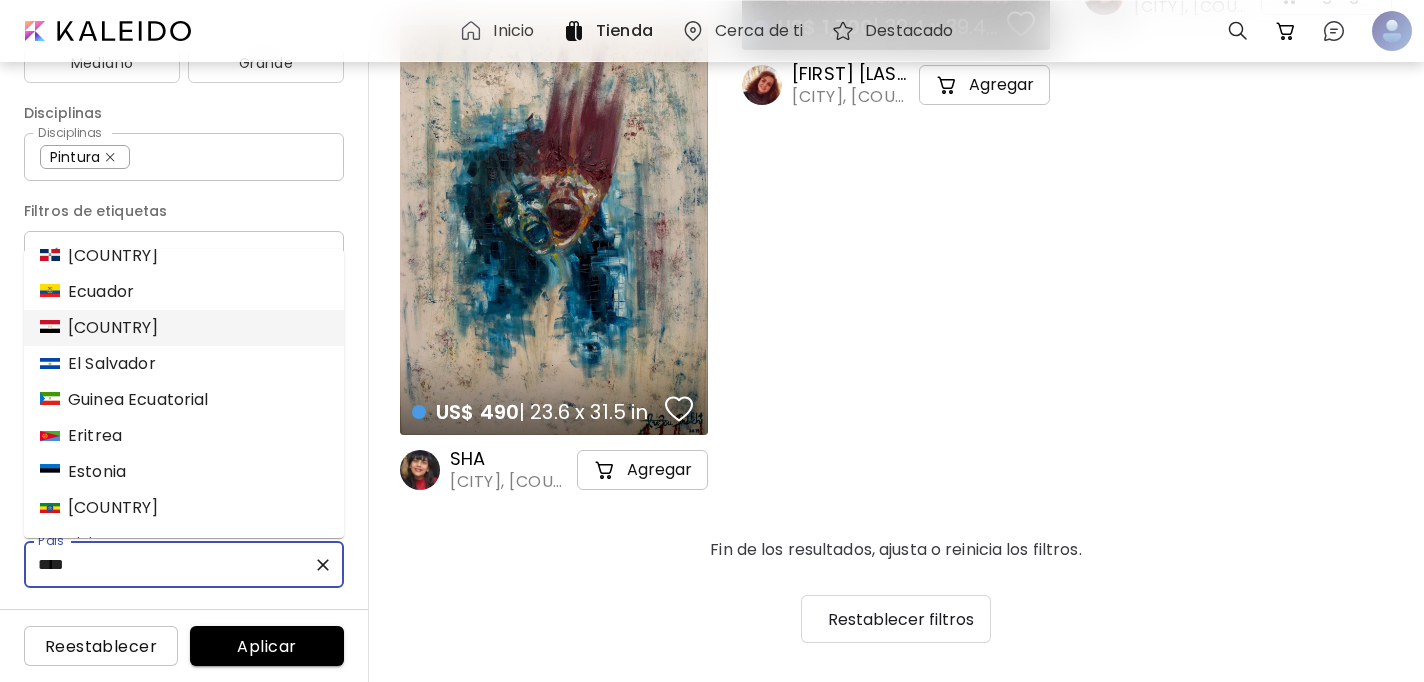 click on "Egipto" at bounding box center [184, 328] 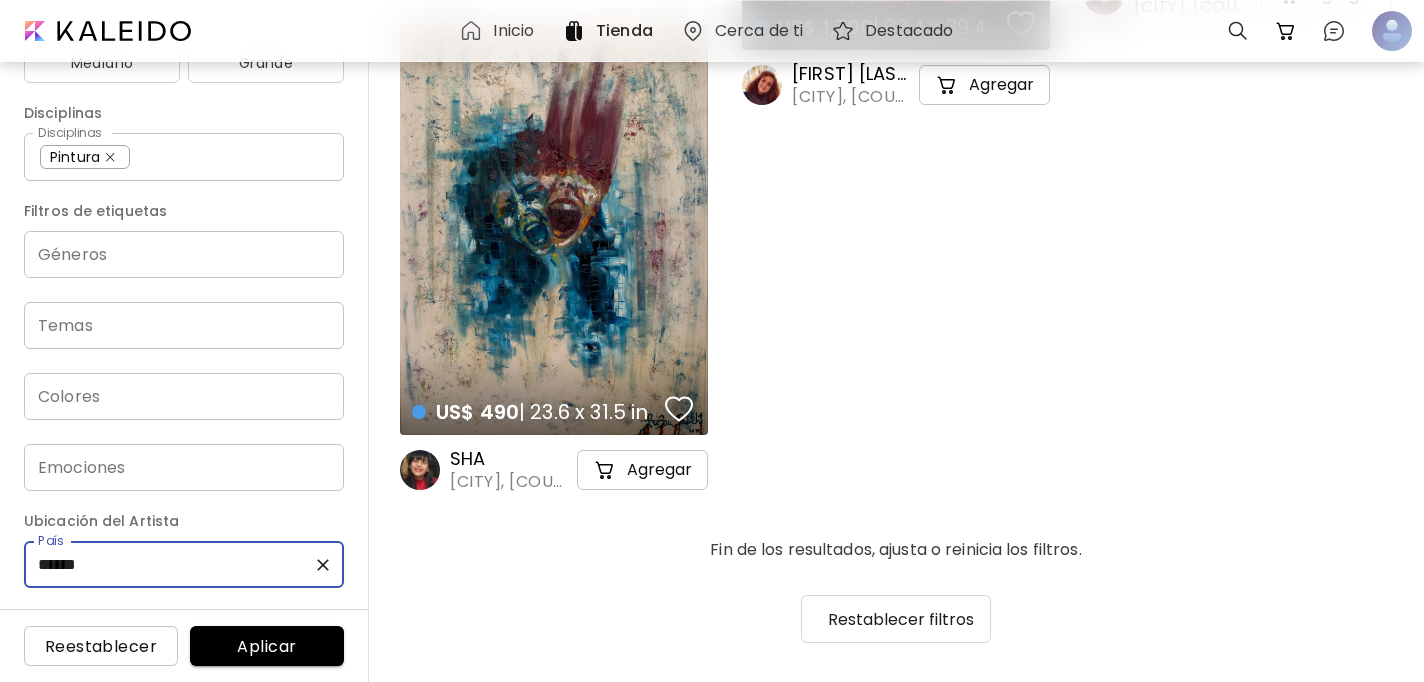 click on "Aplicar" at bounding box center (267, 646) 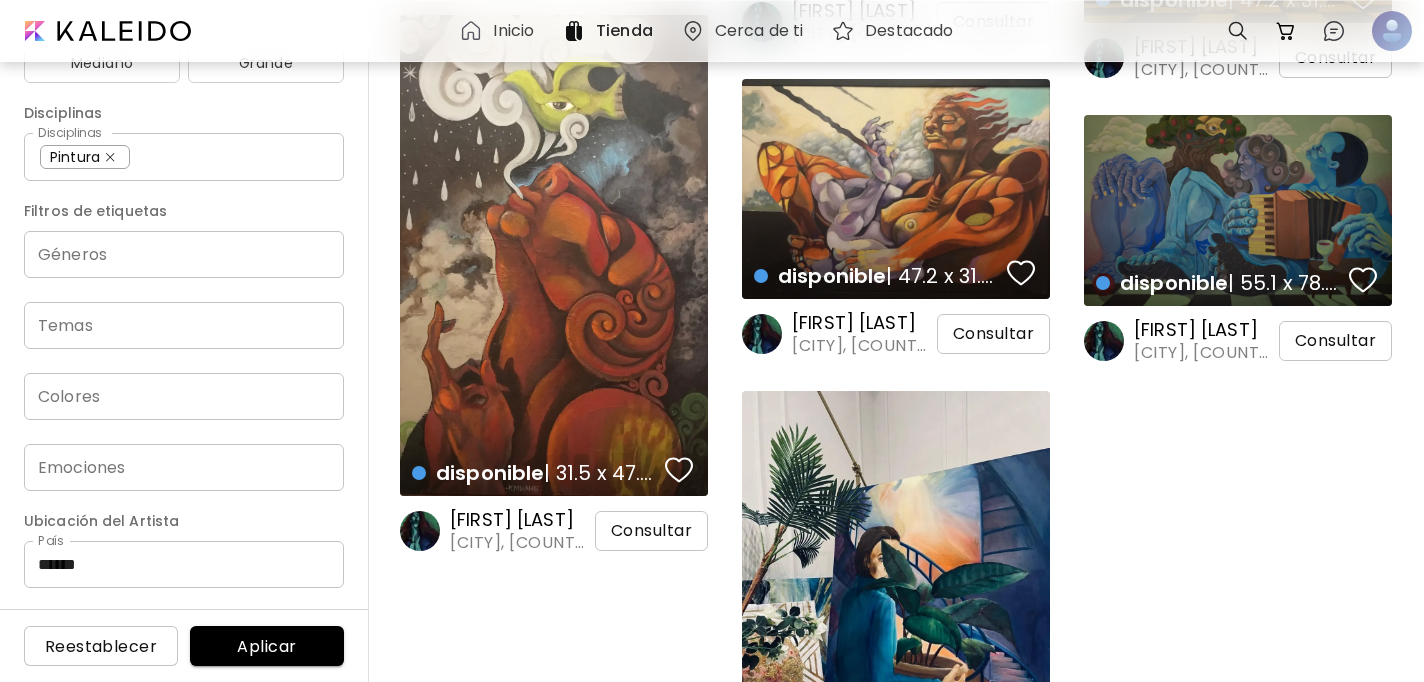 scroll, scrollTop: 2468, scrollLeft: 0, axis: vertical 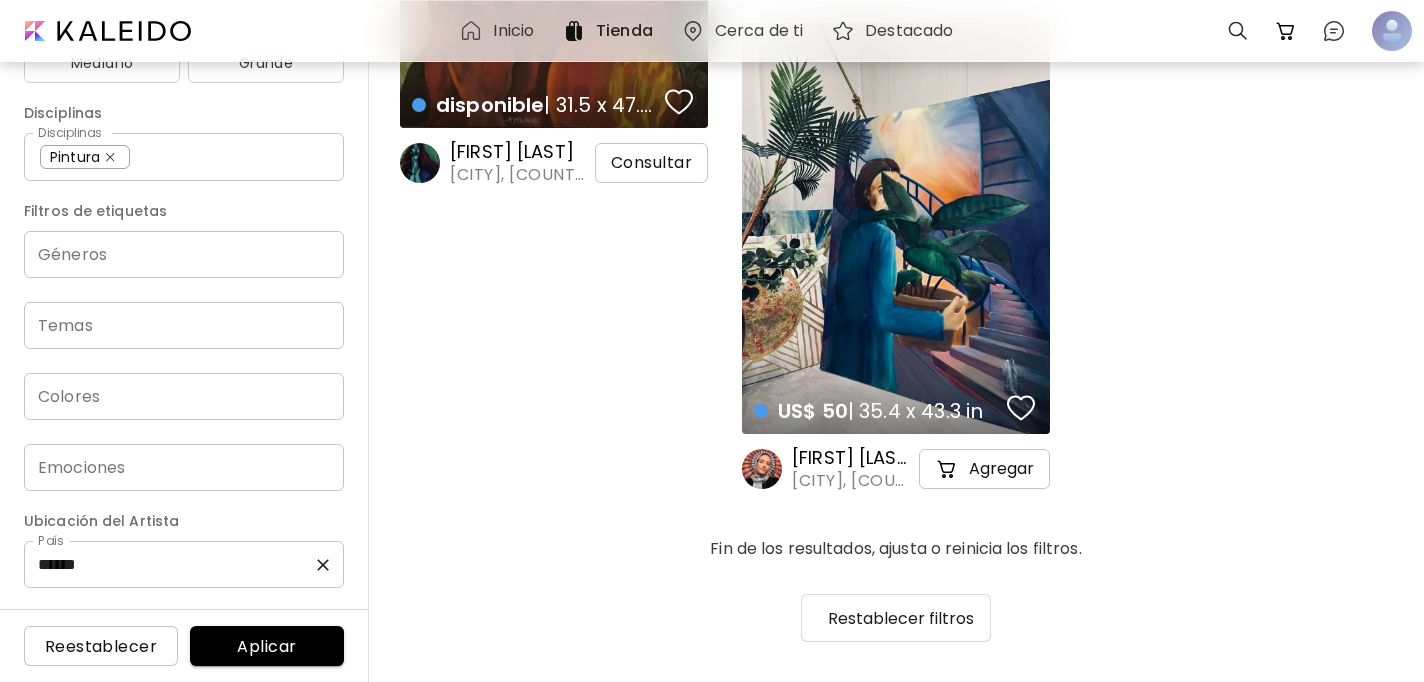click on "******" at bounding box center (184, 564) 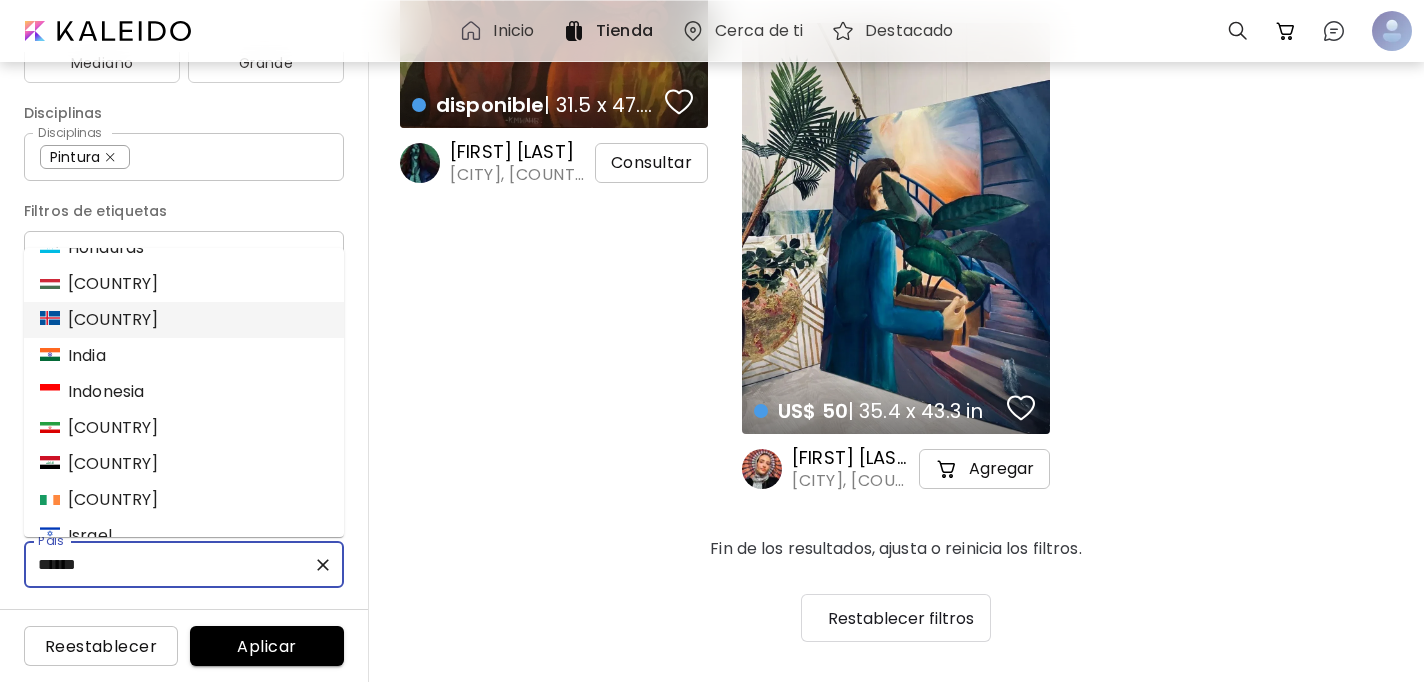 scroll, scrollTop: 2724, scrollLeft: 0, axis: vertical 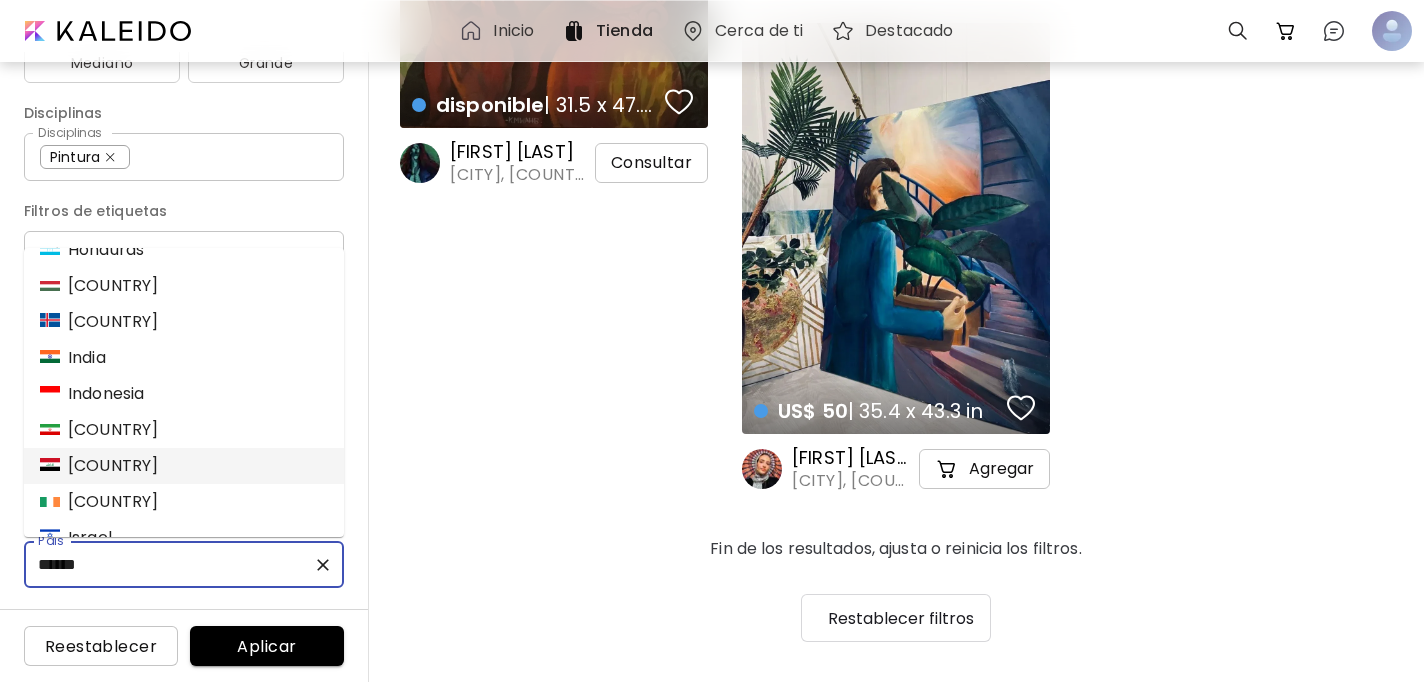 click on "Irak" at bounding box center (184, 466) 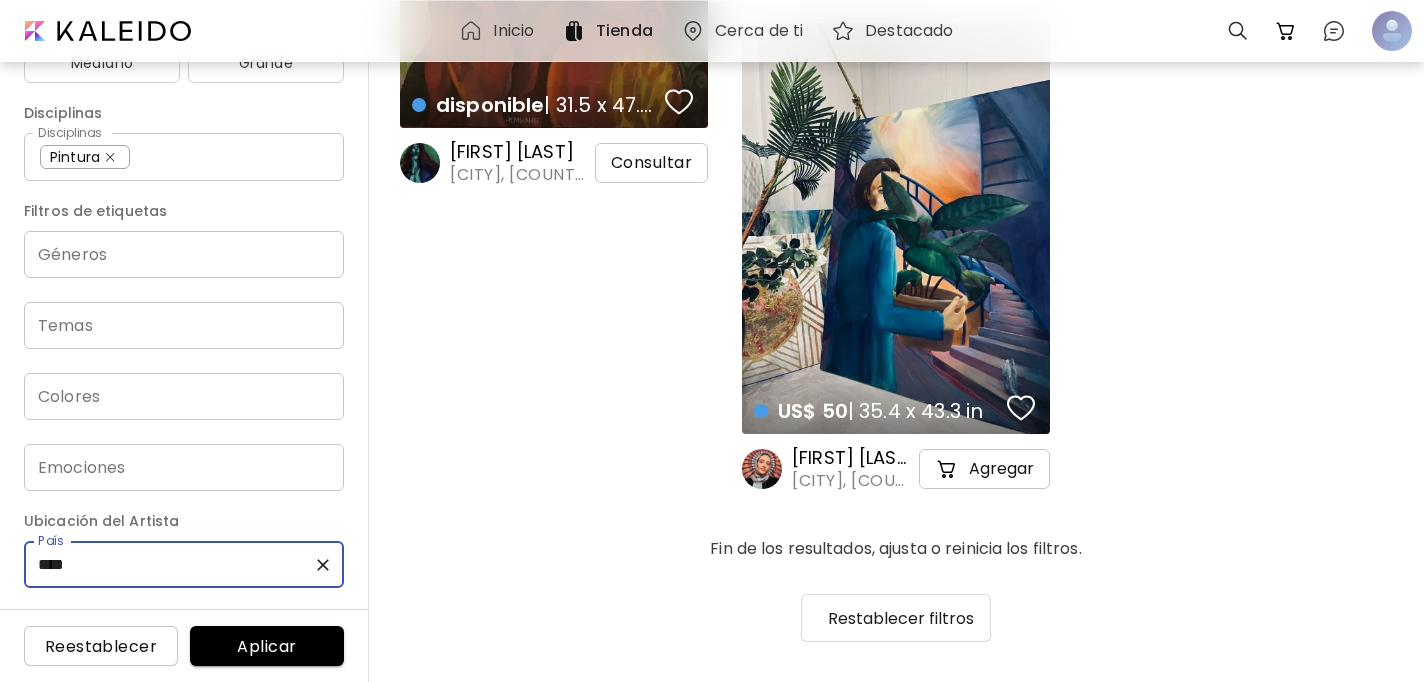 click on "Aplicar" at bounding box center [267, 646] 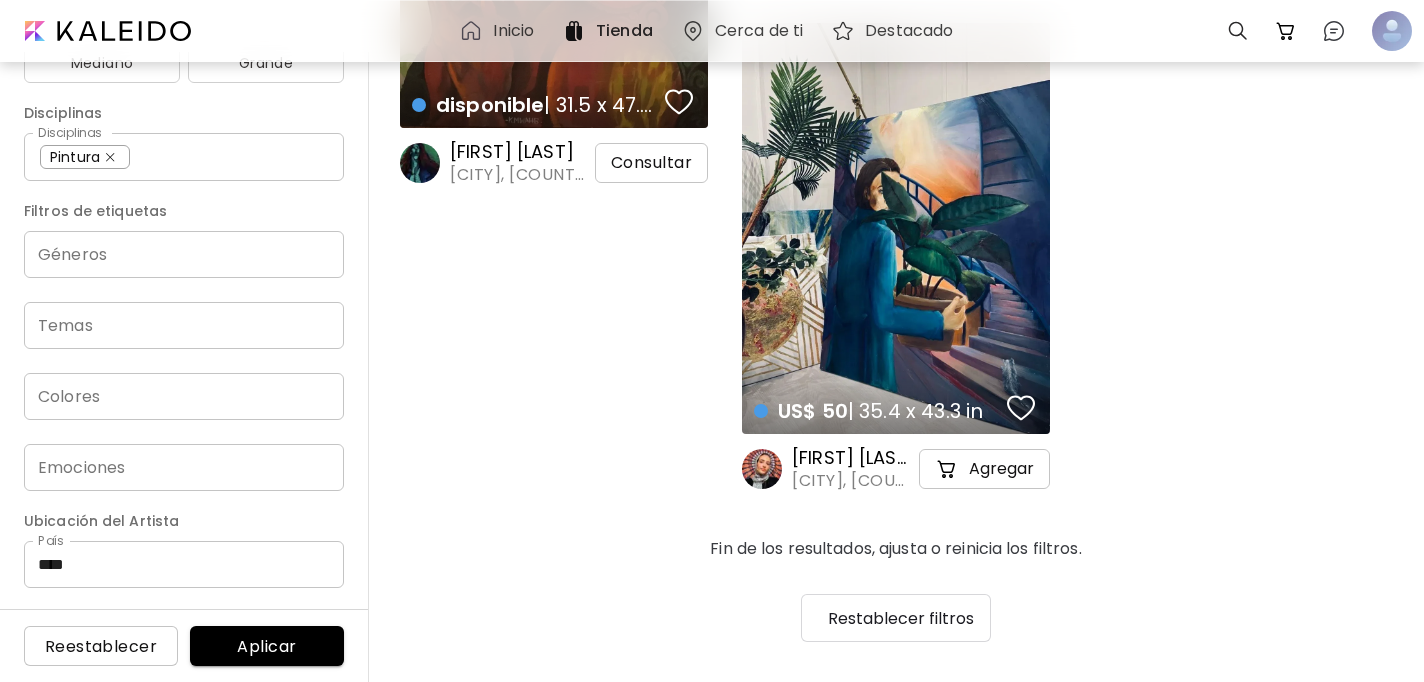 scroll, scrollTop: 0, scrollLeft: 0, axis: both 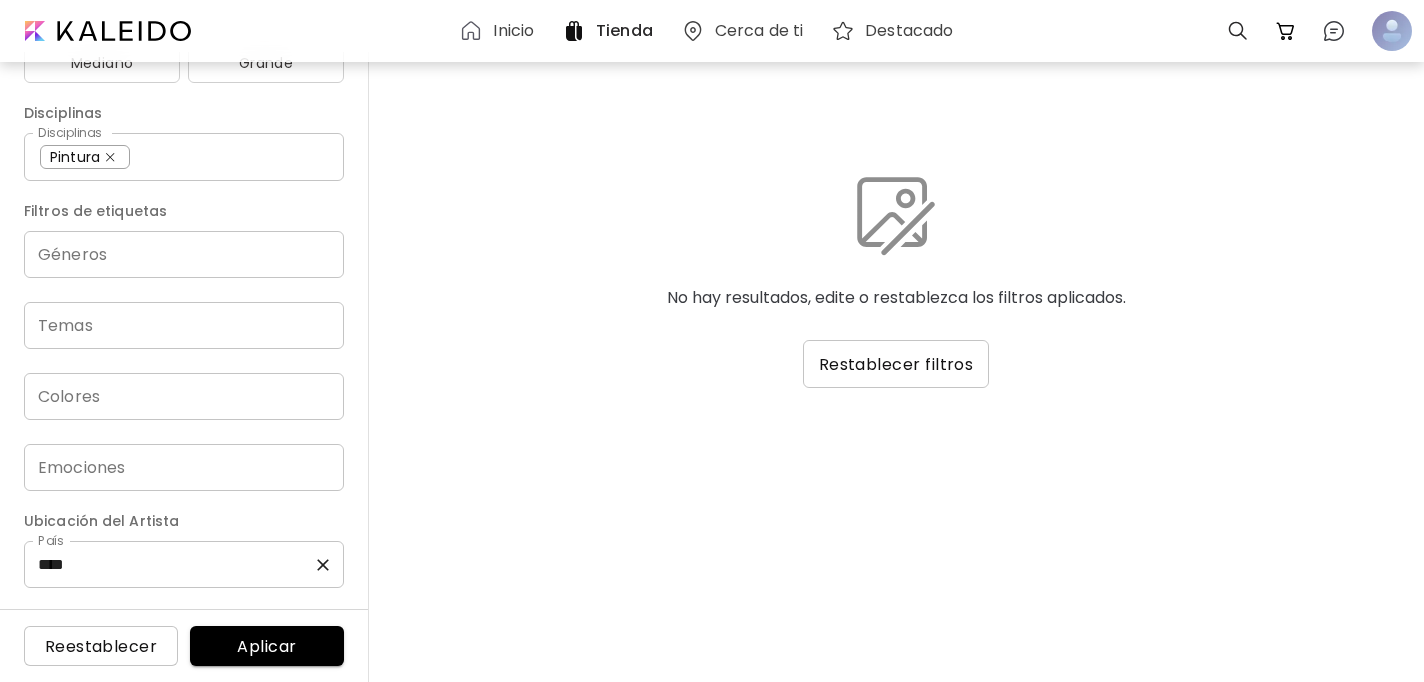 click on "****" at bounding box center [184, 564] 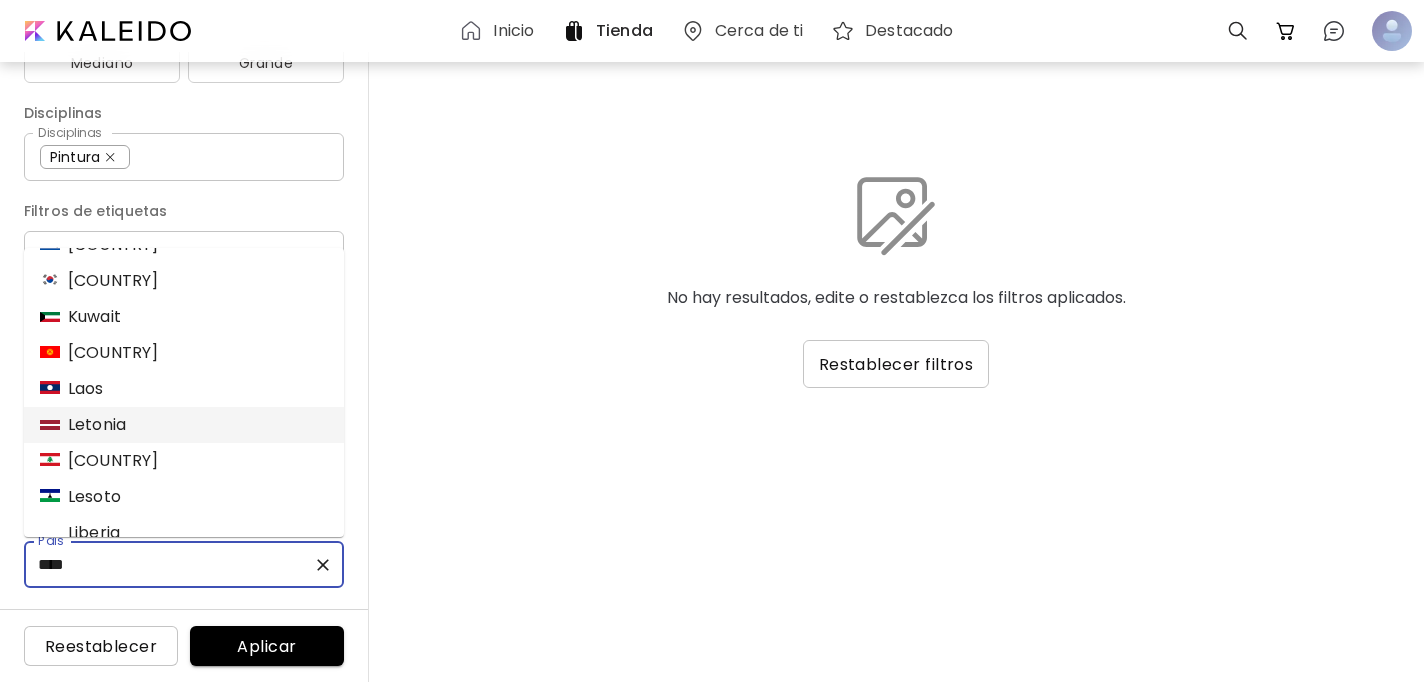 scroll, scrollTop: 3315, scrollLeft: 0, axis: vertical 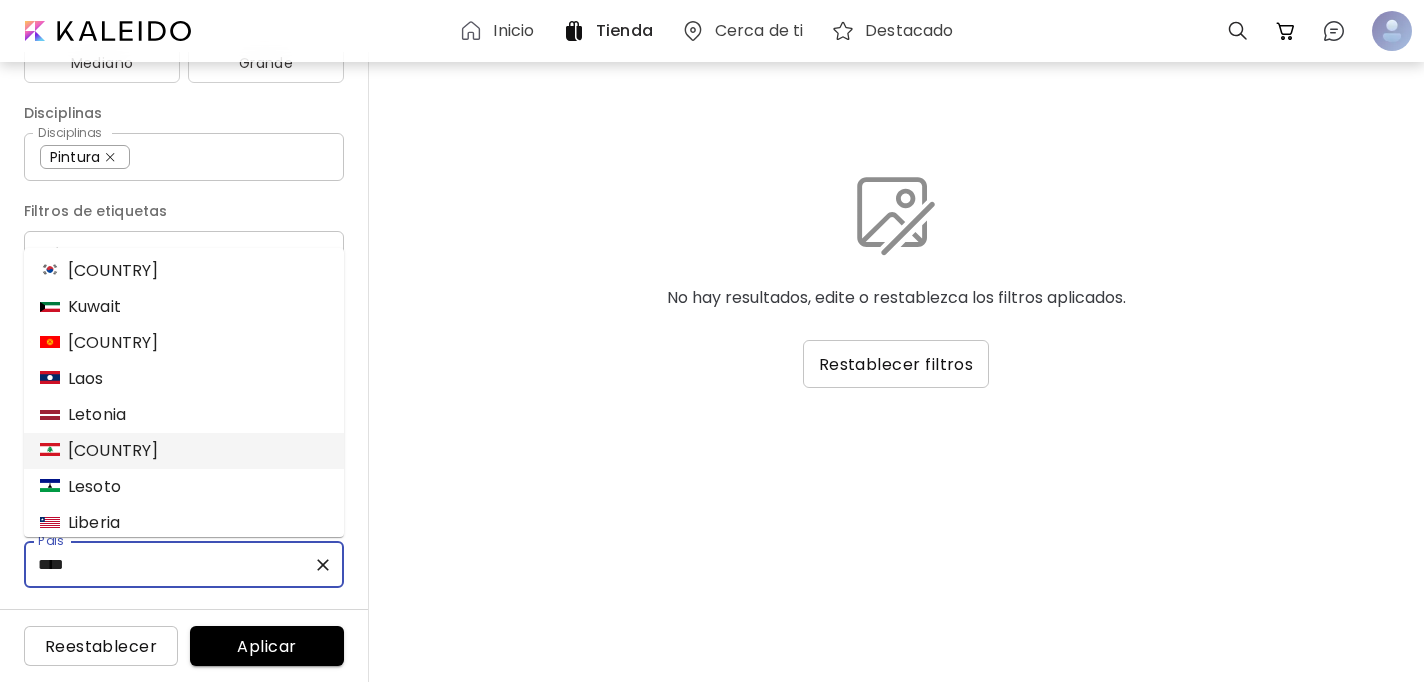 click on "Líbano" at bounding box center (184, 451) 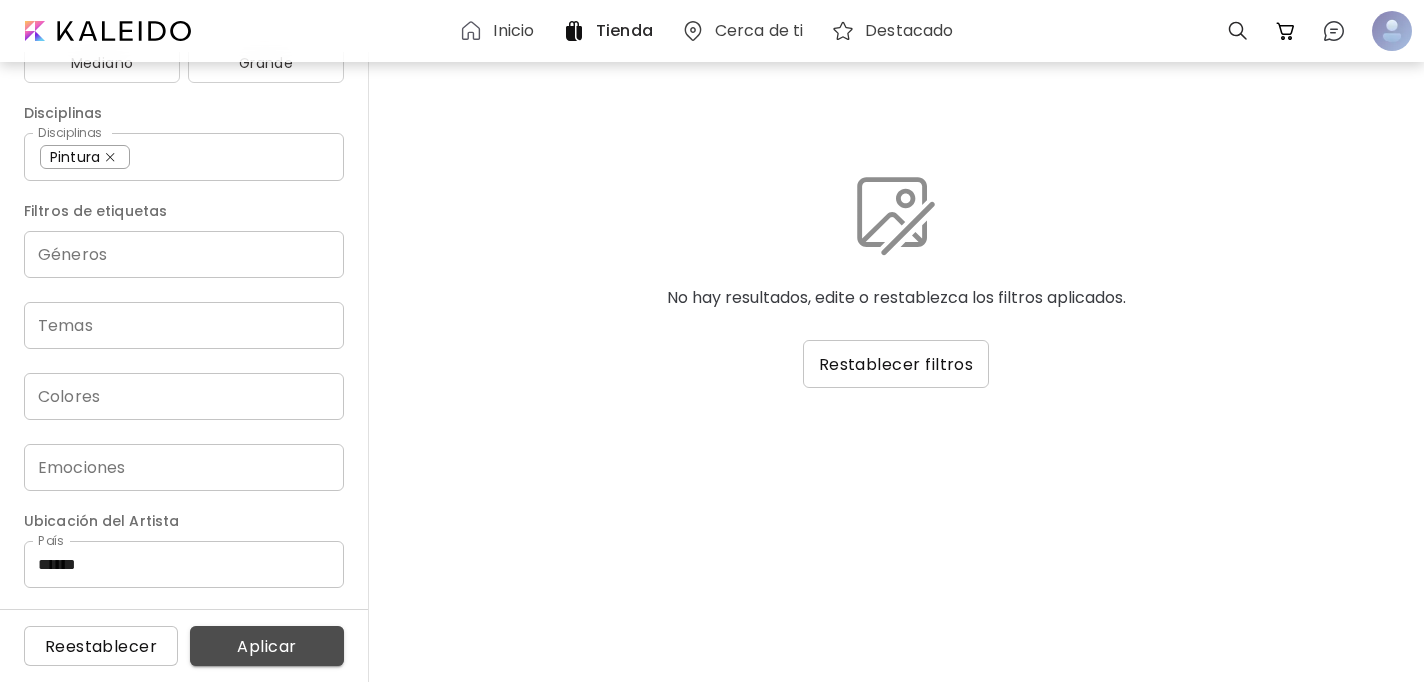 click on "Aplicar" at bounding box center [267, 646] 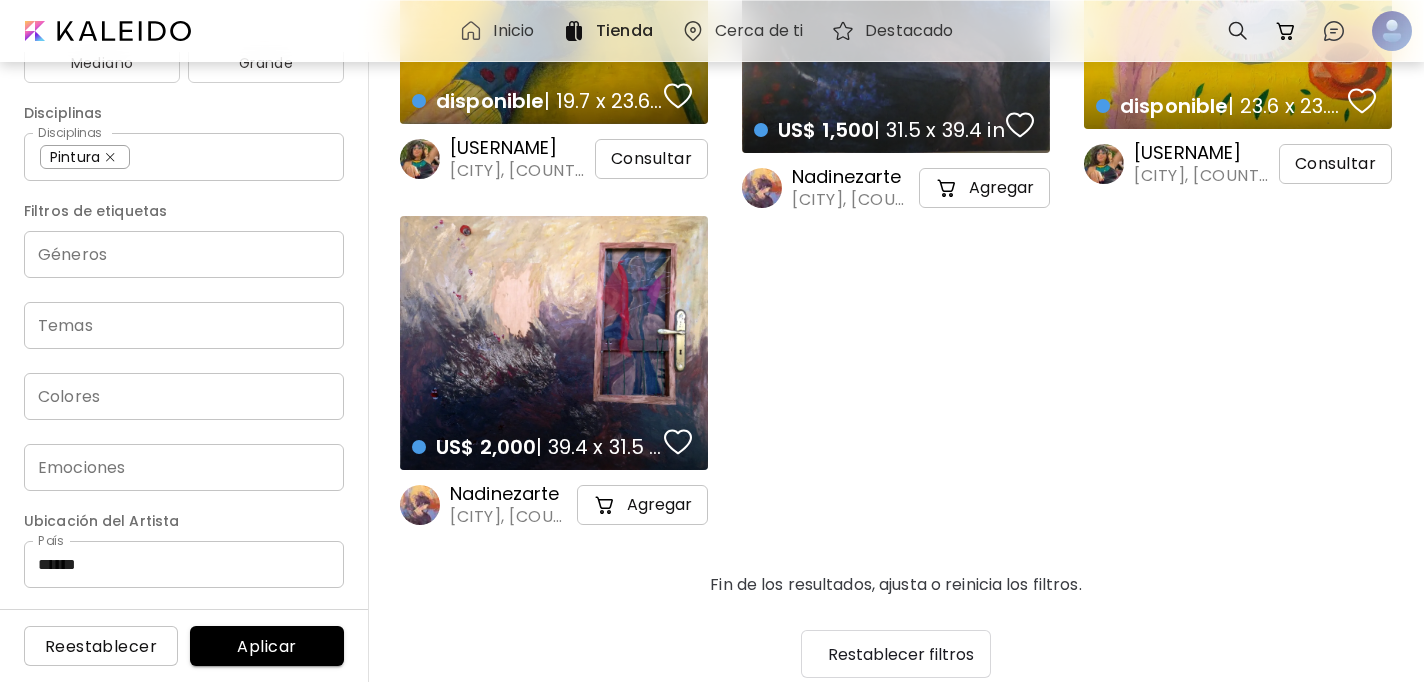 scroll, scrollTop: 1212, scrollLeft: 0, axis: vertical 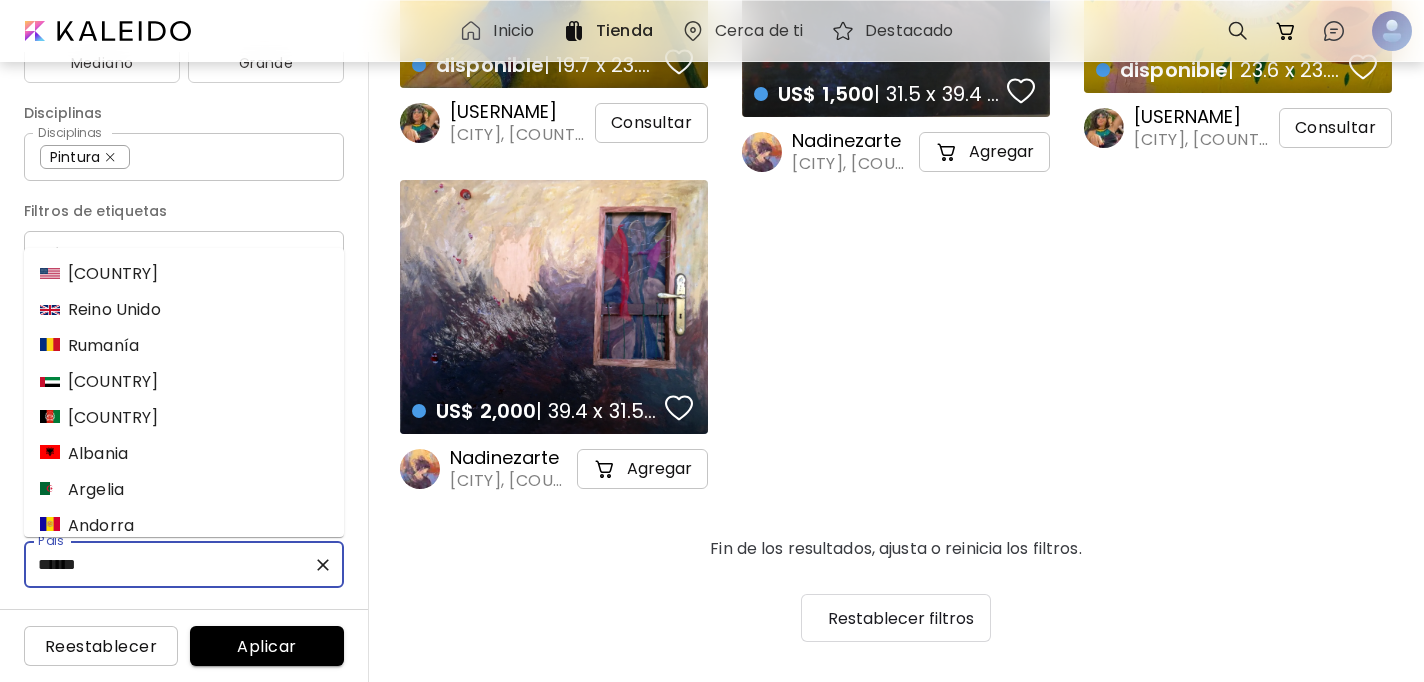 click on "******" at bounding box center [184, 564] 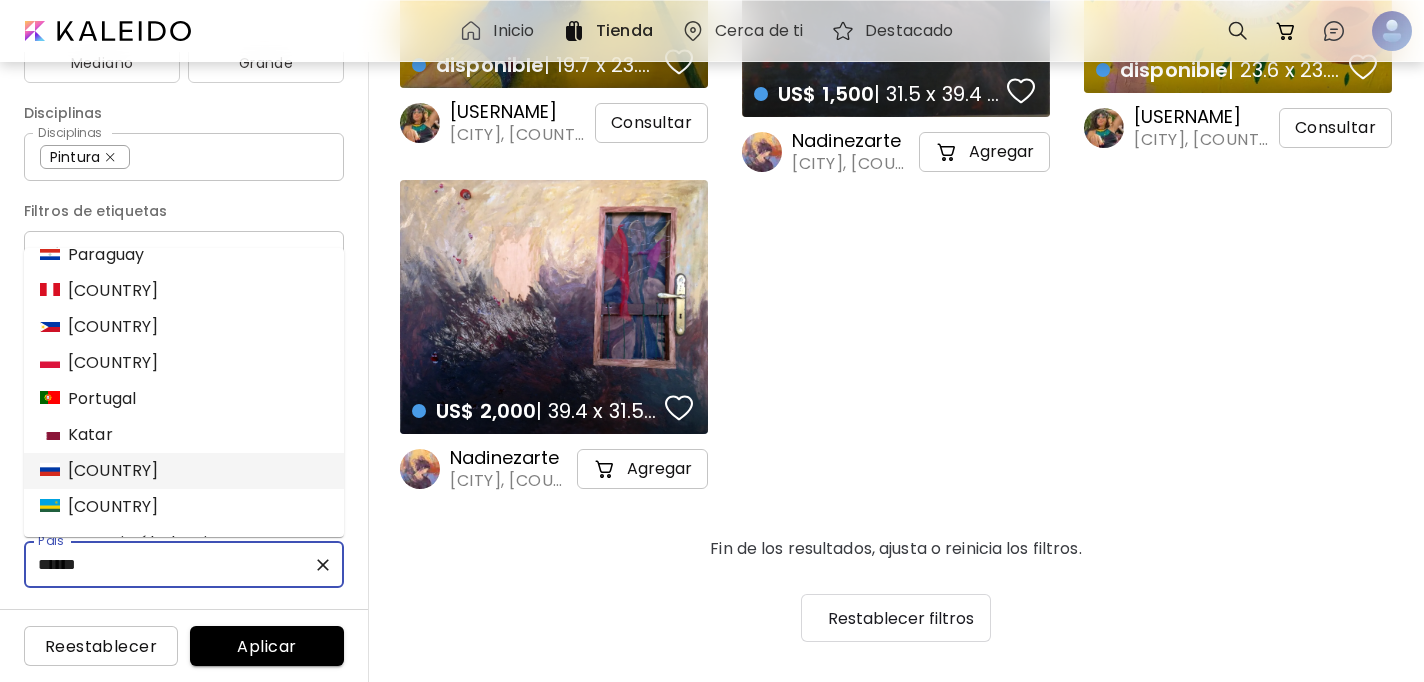 scroll, scrollTop: 4863, scrollLeft: 0, axis: vertical 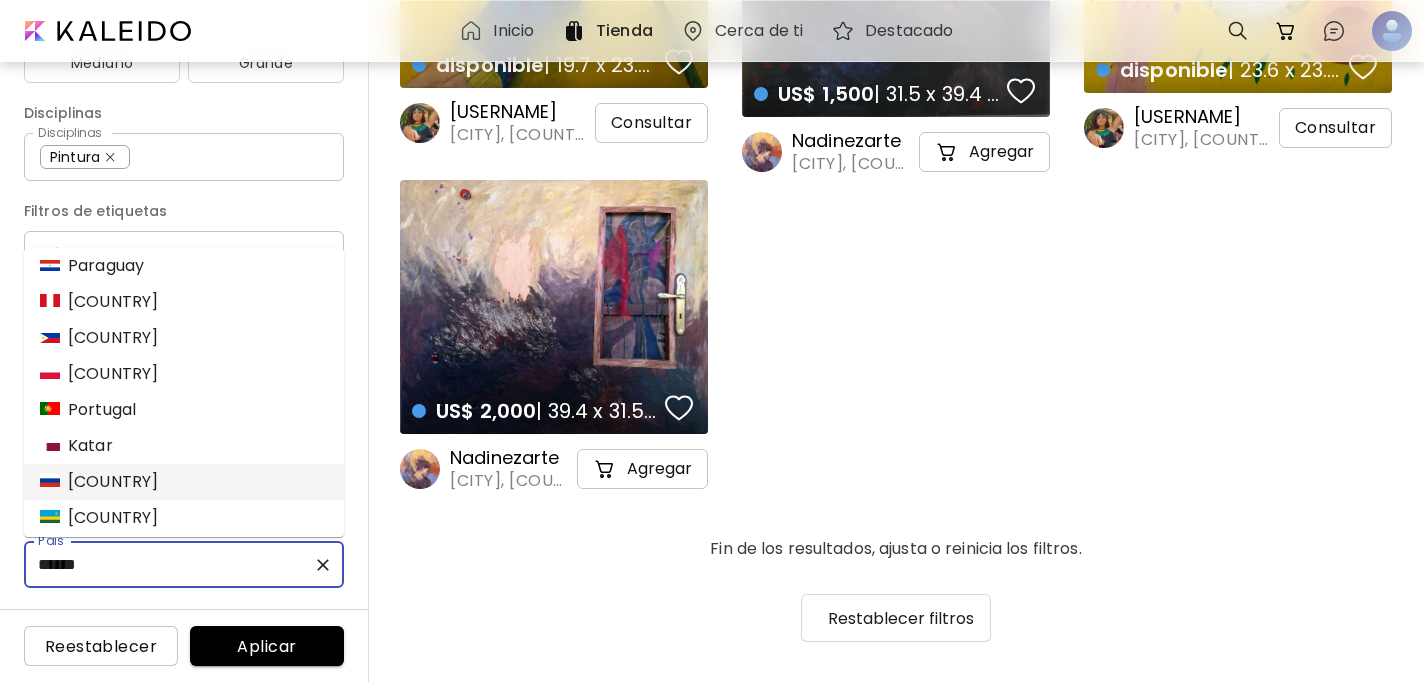 click on "Rusia" at bounding box center [184, 482] 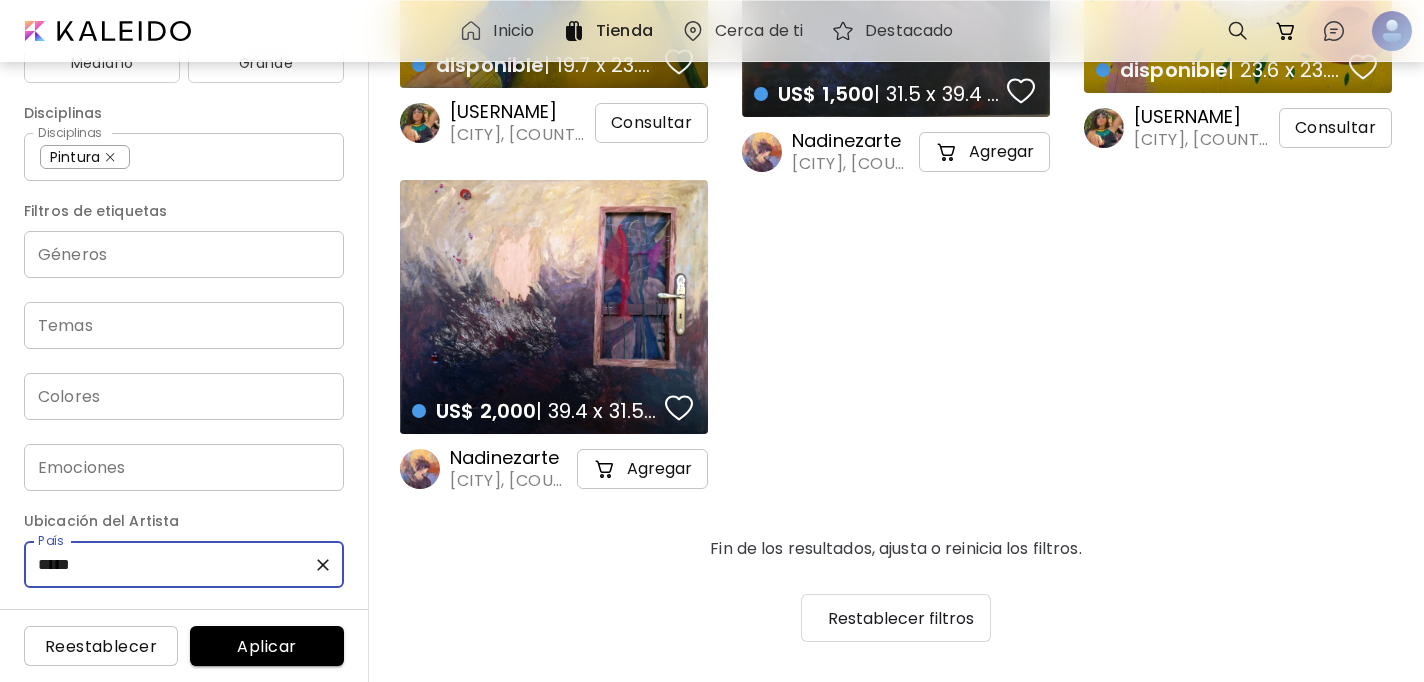 click on "Aplicar" at bounding box center [267, 646] 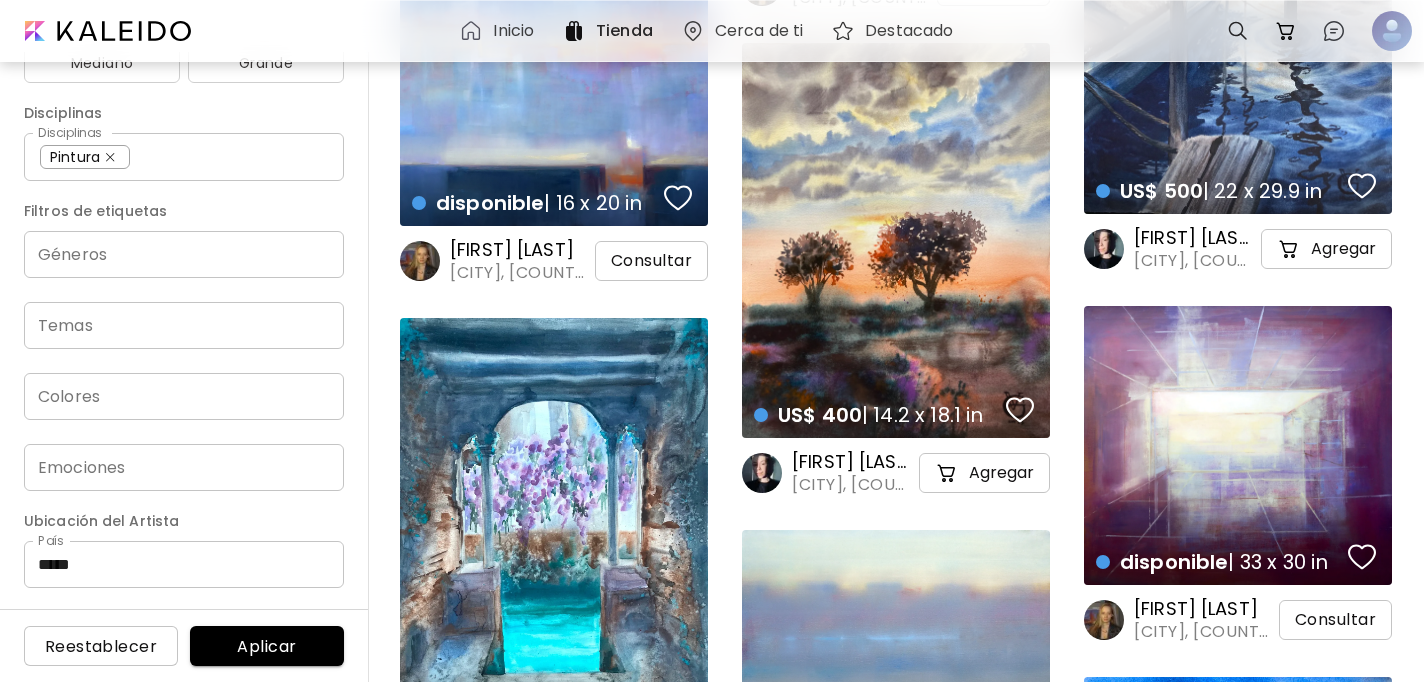 scroll, scrollTop: 11377, scrollLeft: 0, axis: vertical 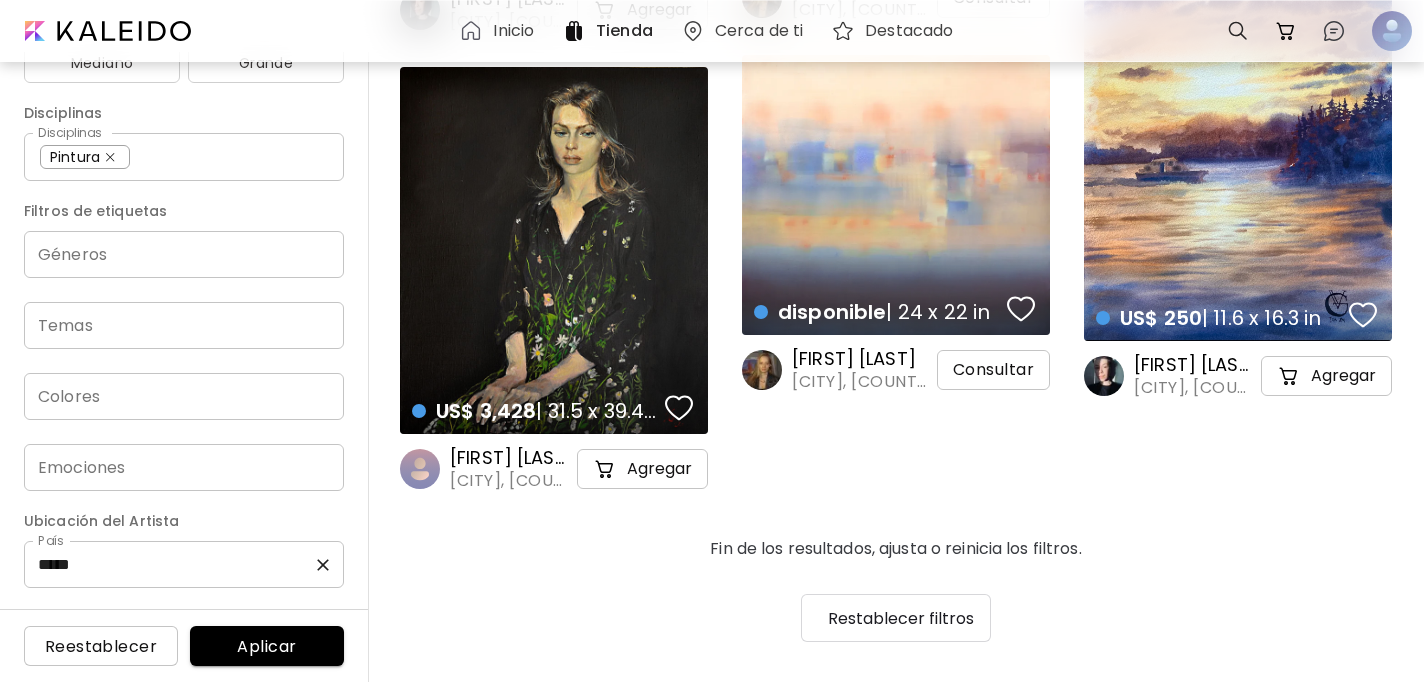 click on "*****" at bounding box center [184, 564] 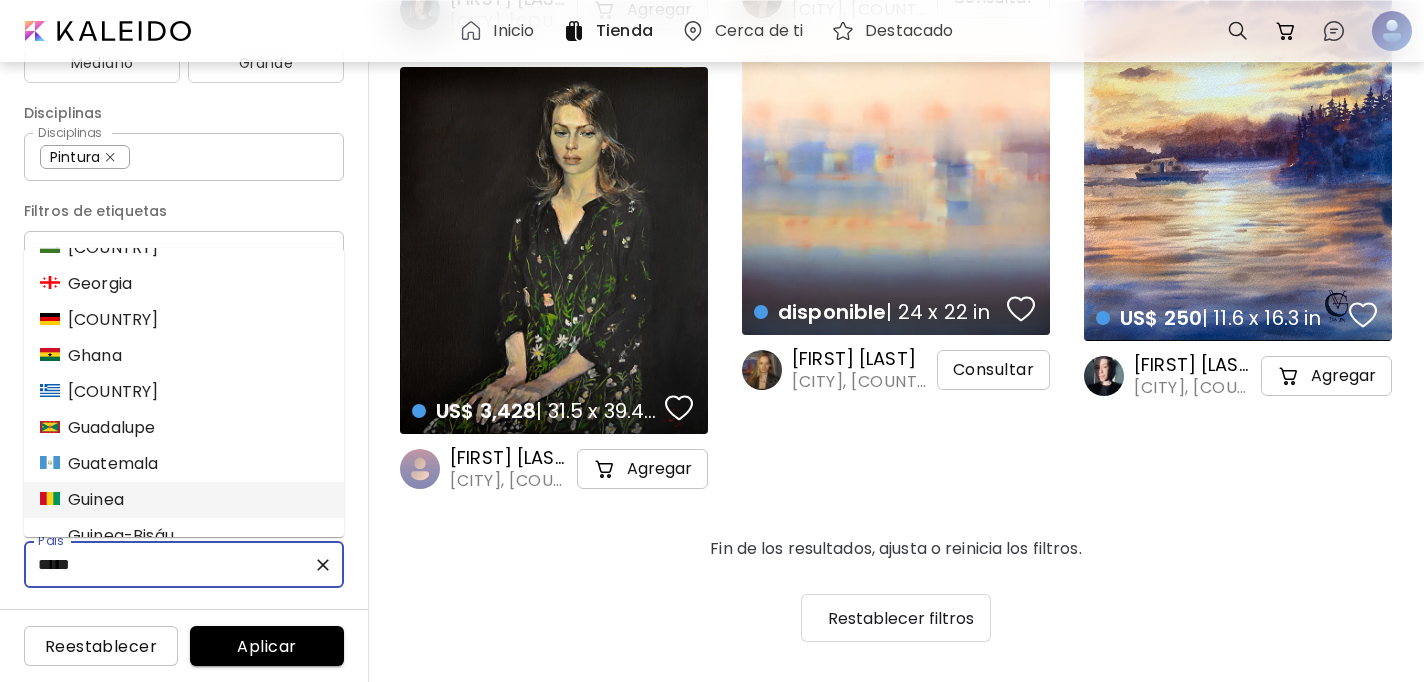 scroll, scrollTop: 1618, scrollLeft: 0, axis: vertical 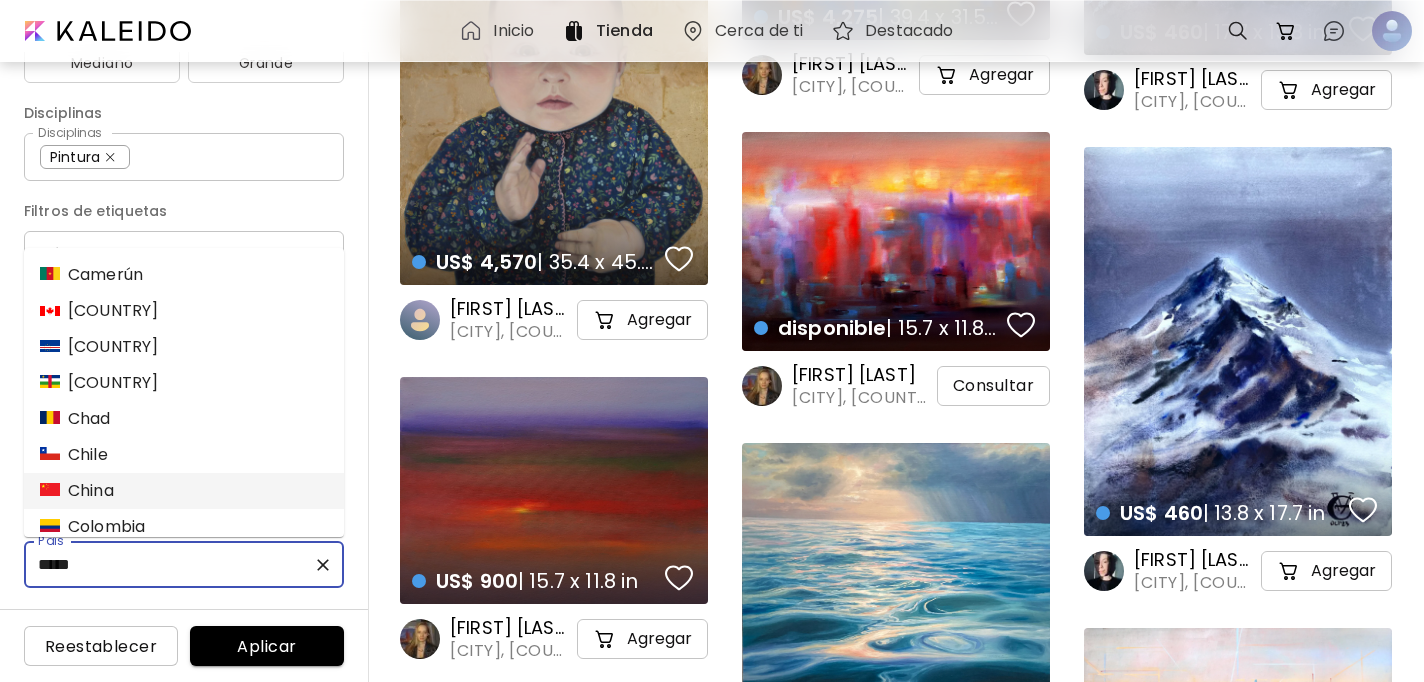 click on "China" at bounding box center (77, 491) 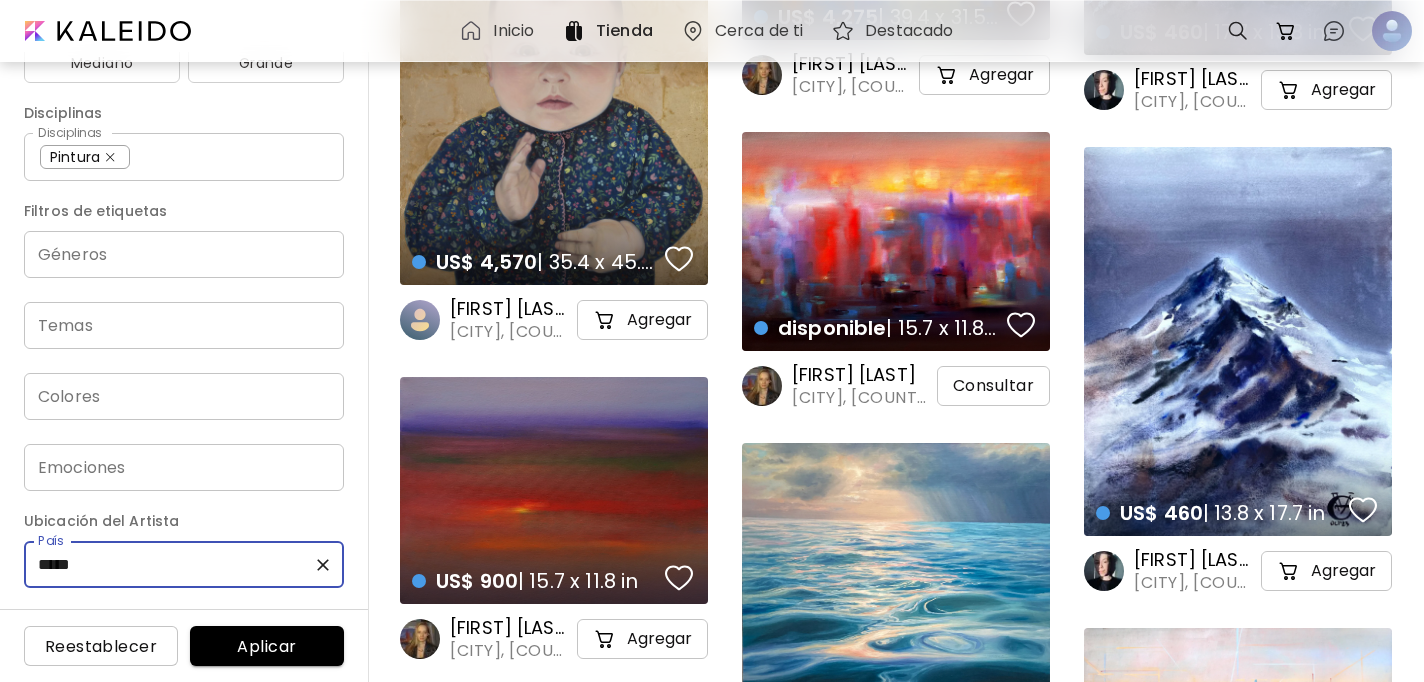 click on "Aplicar" at bounding box center (267, 646) 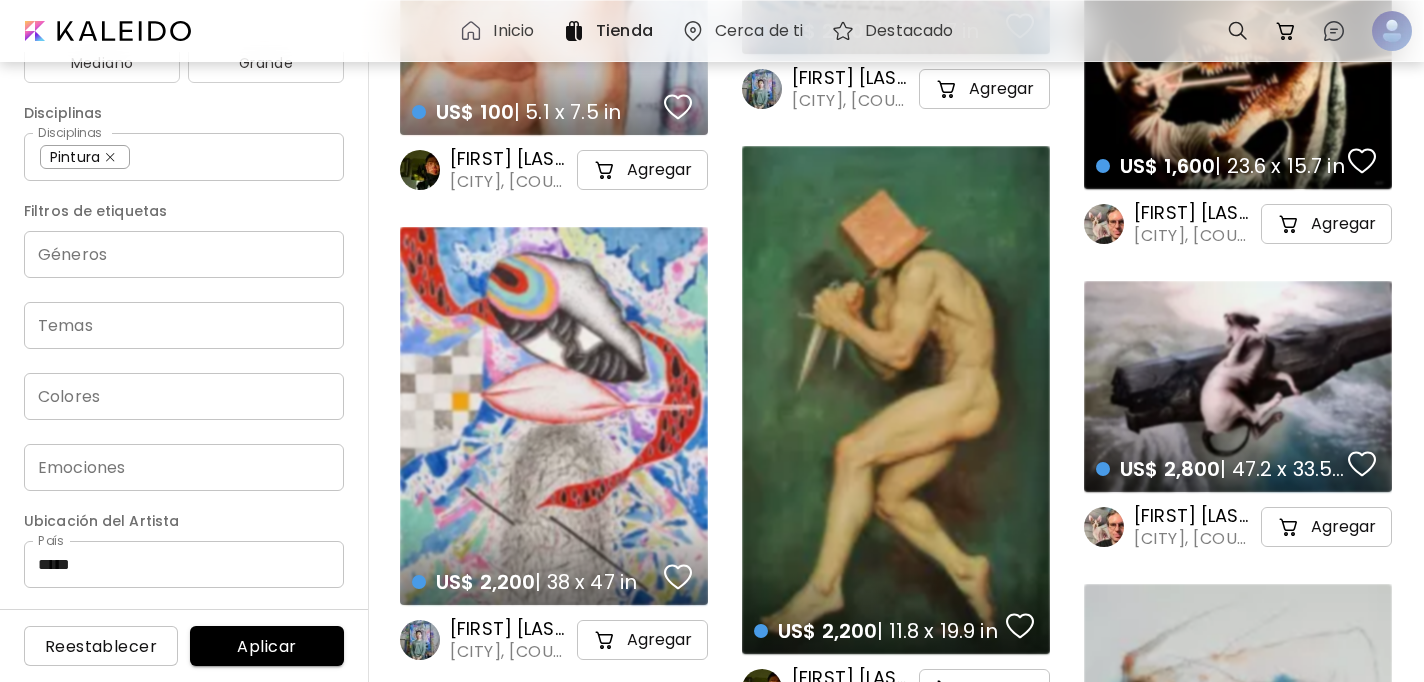 scroll, scrollTop: 2627, scrollLeft: 0, axis: vertical 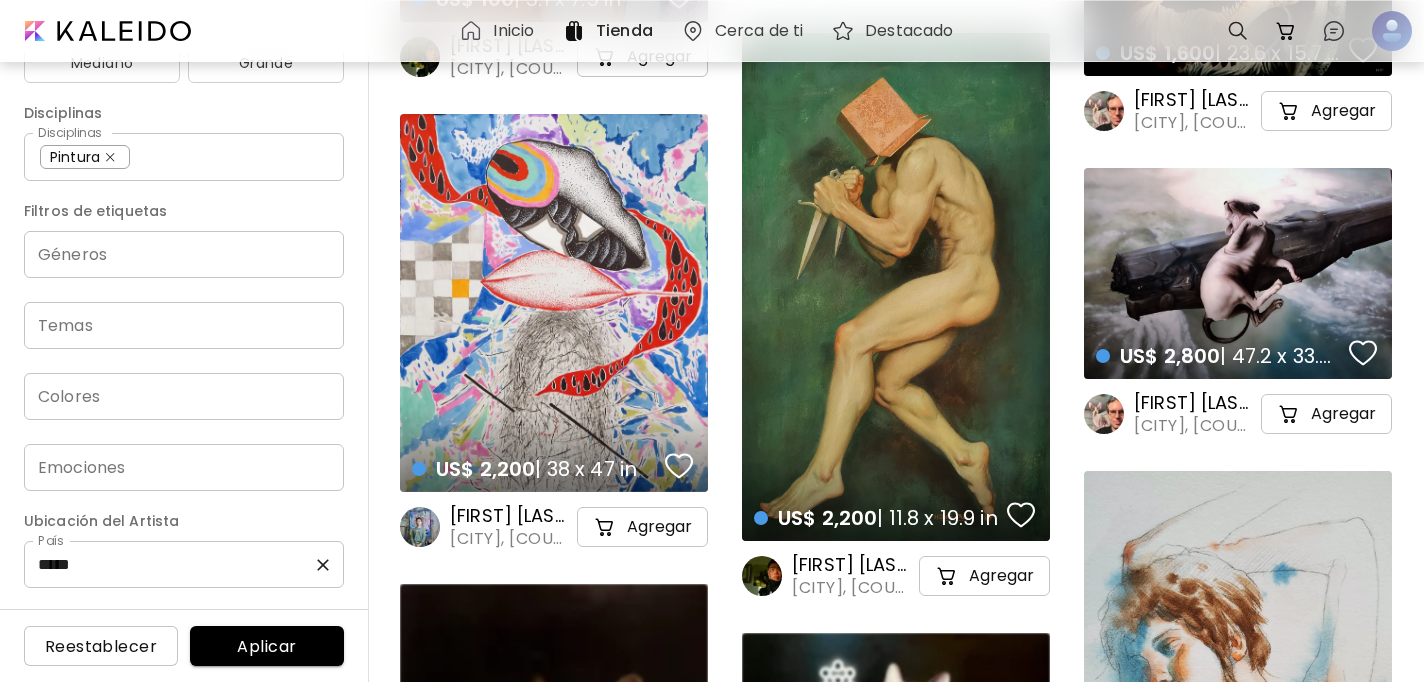 click on "*****" at bounding box center [184, 564] 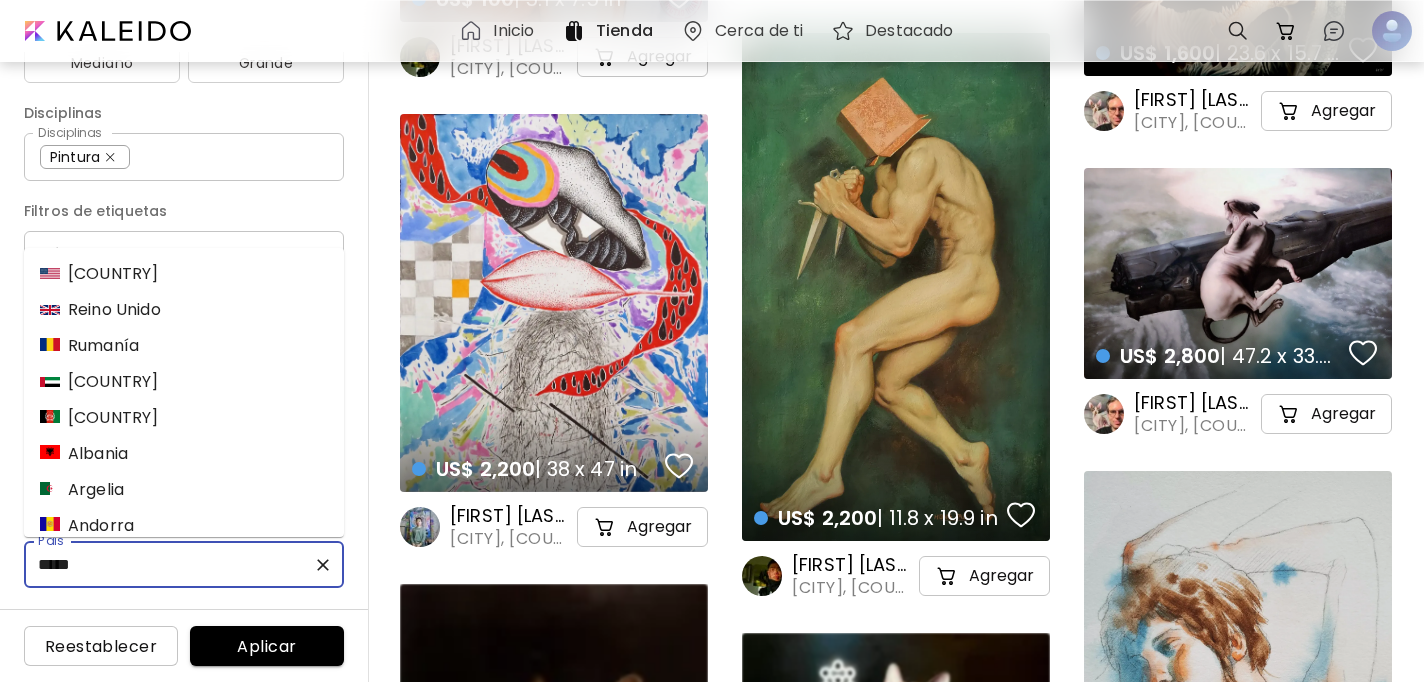 scroll, scrollTop: 1163, scrollLeft: 0, axis: vertical 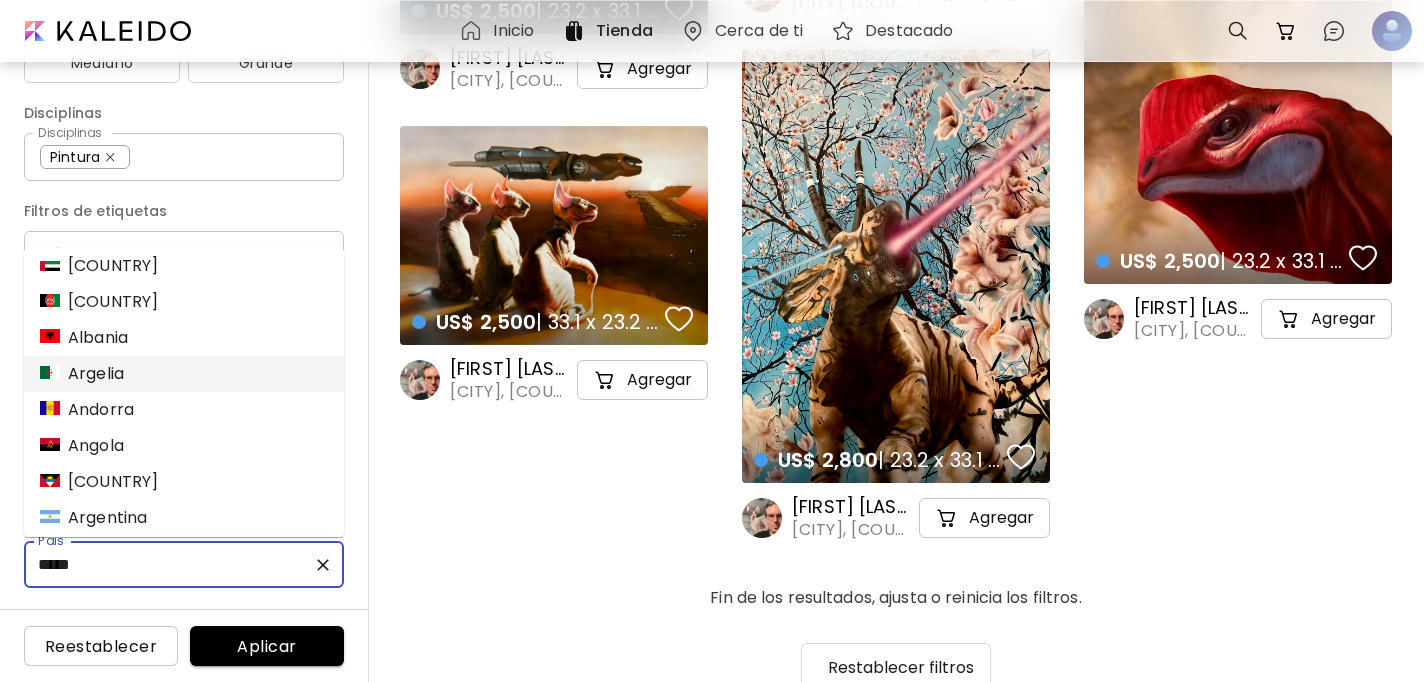 click on "Argelia" at bounding box center (184, 374) 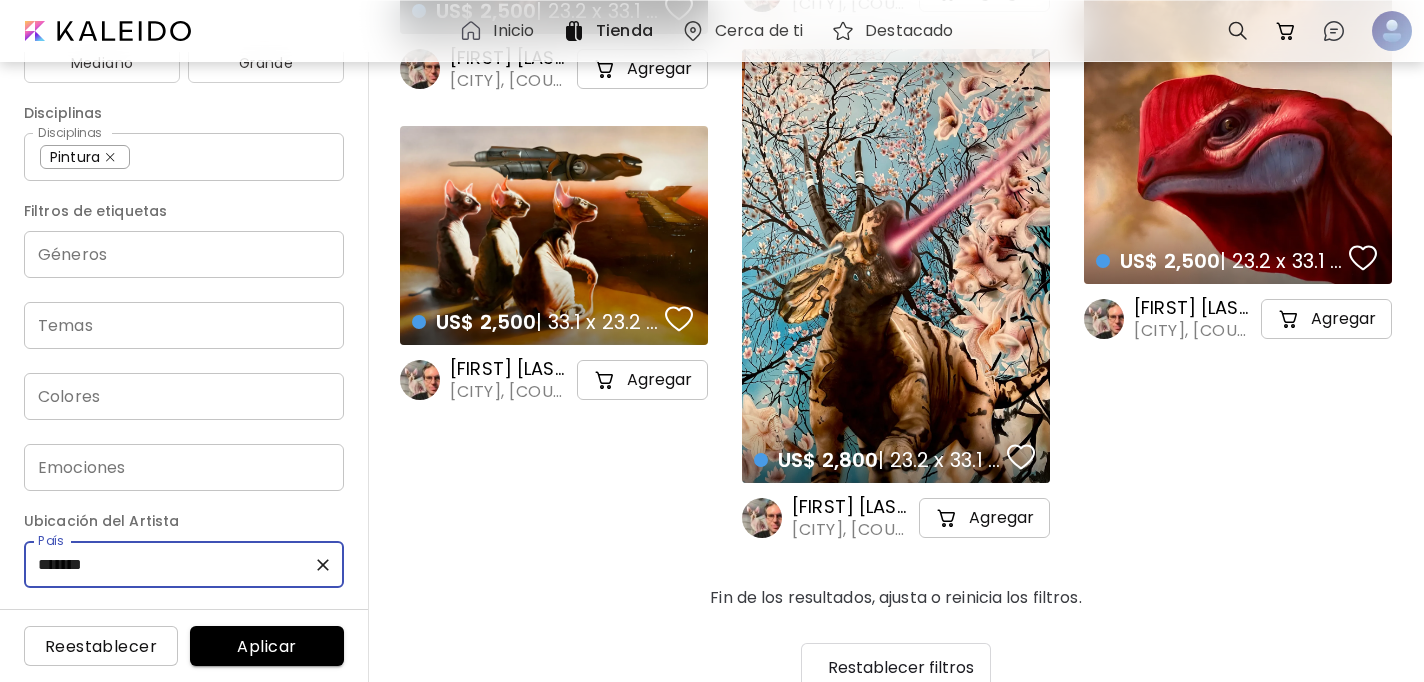 click on "Aplicar" at bounding box center (267, 646) 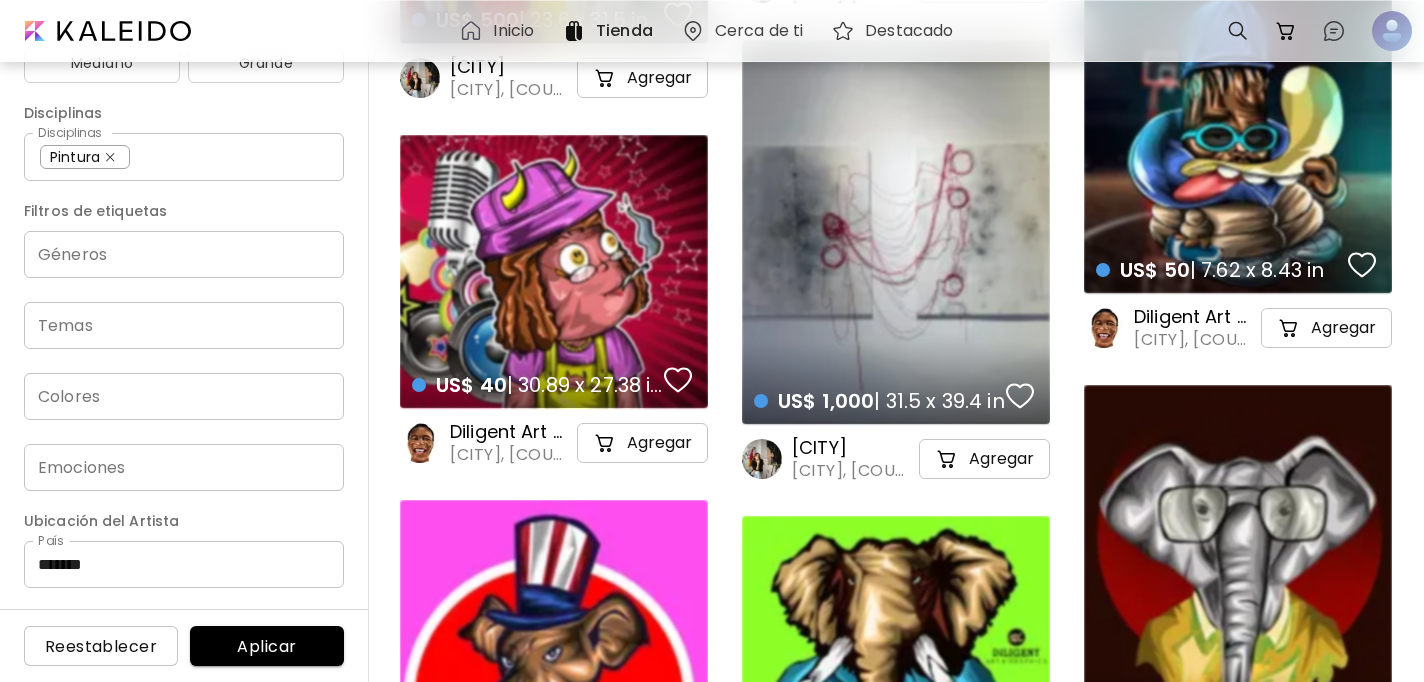 scroll, scrollTop: 2355, scrollLeft: 0, axis: vertical 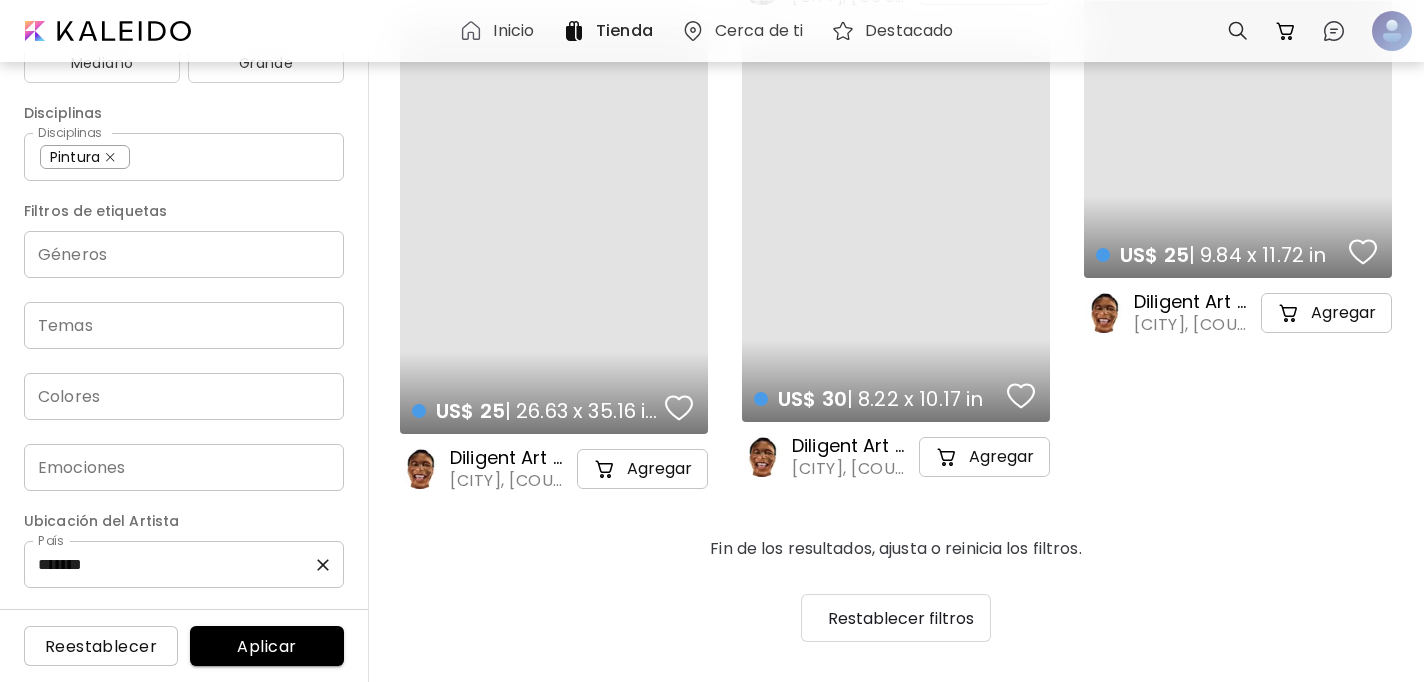 click on "*******" at bounding box center [184, 564] 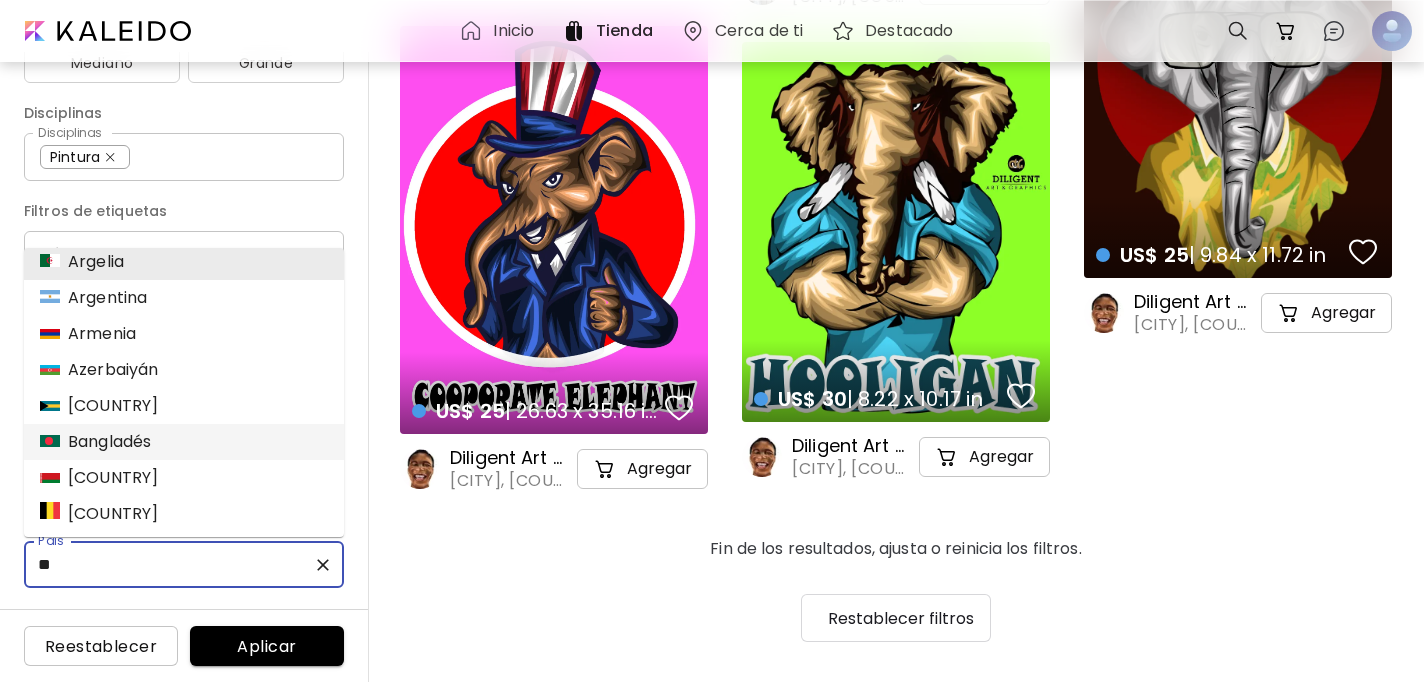 scroll, scrollTop: 12, scrollLeft: 0, axis: vertical 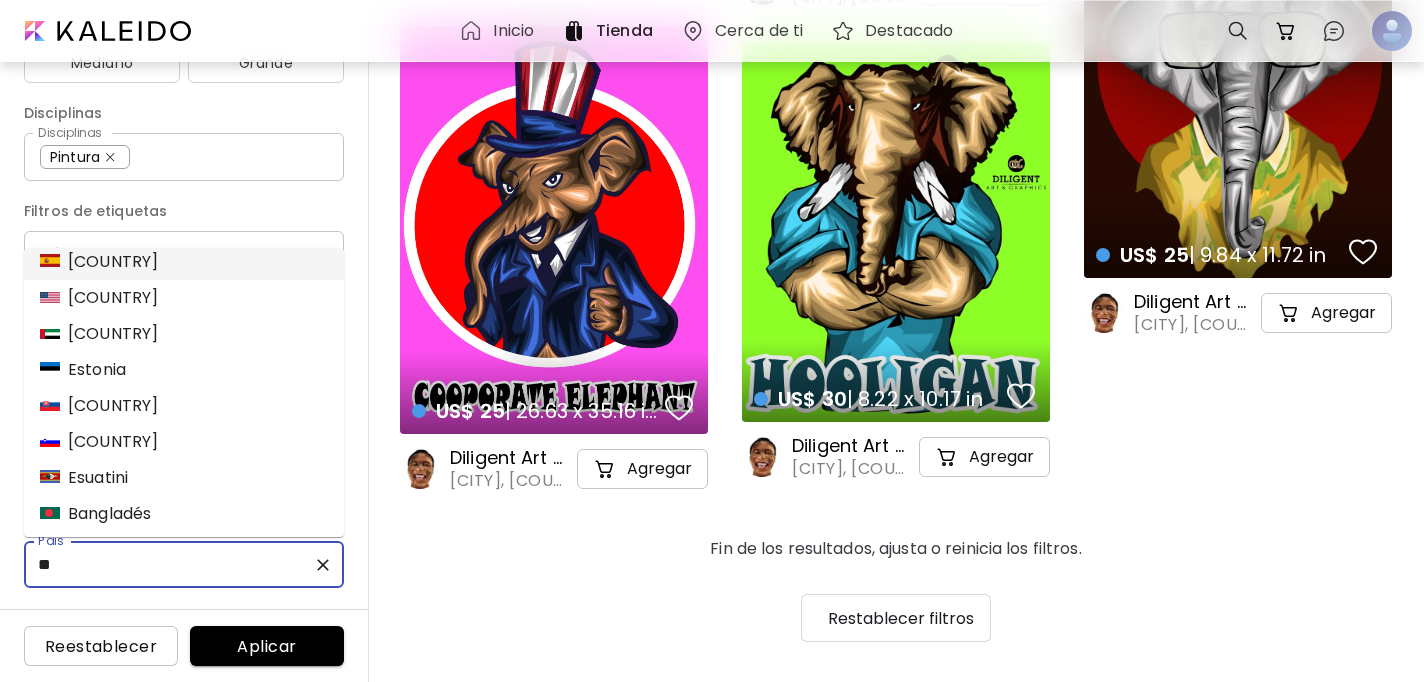click on "España" at bounding box center [184, 262] 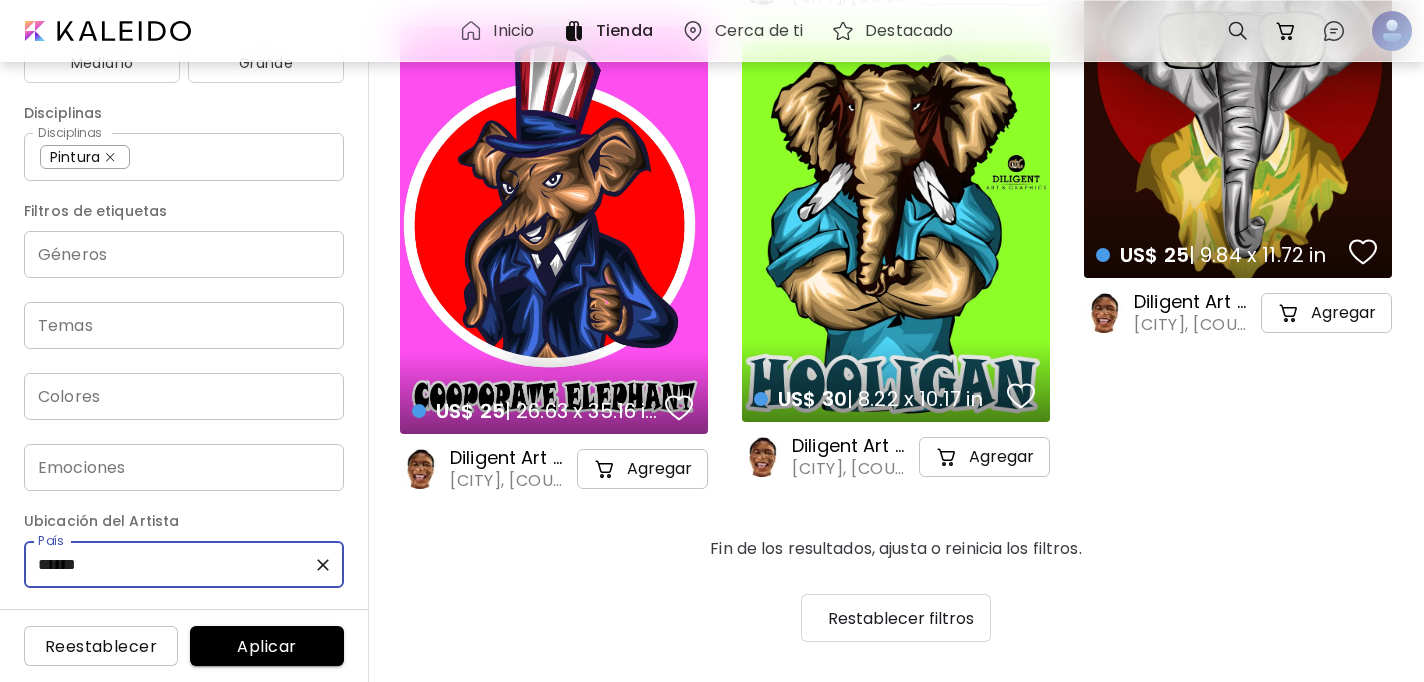 type on "******" 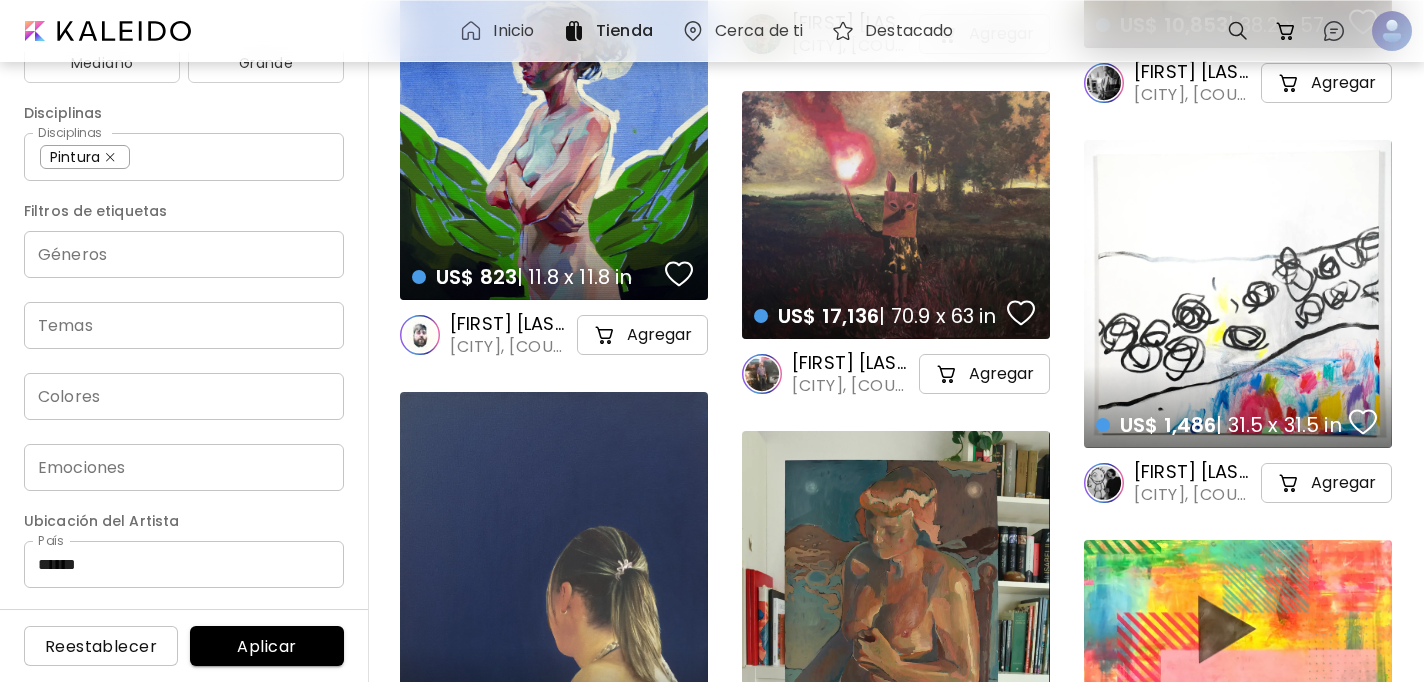 scroll, scrollTop: 4412, scrollLeft: 0, axis: vertical 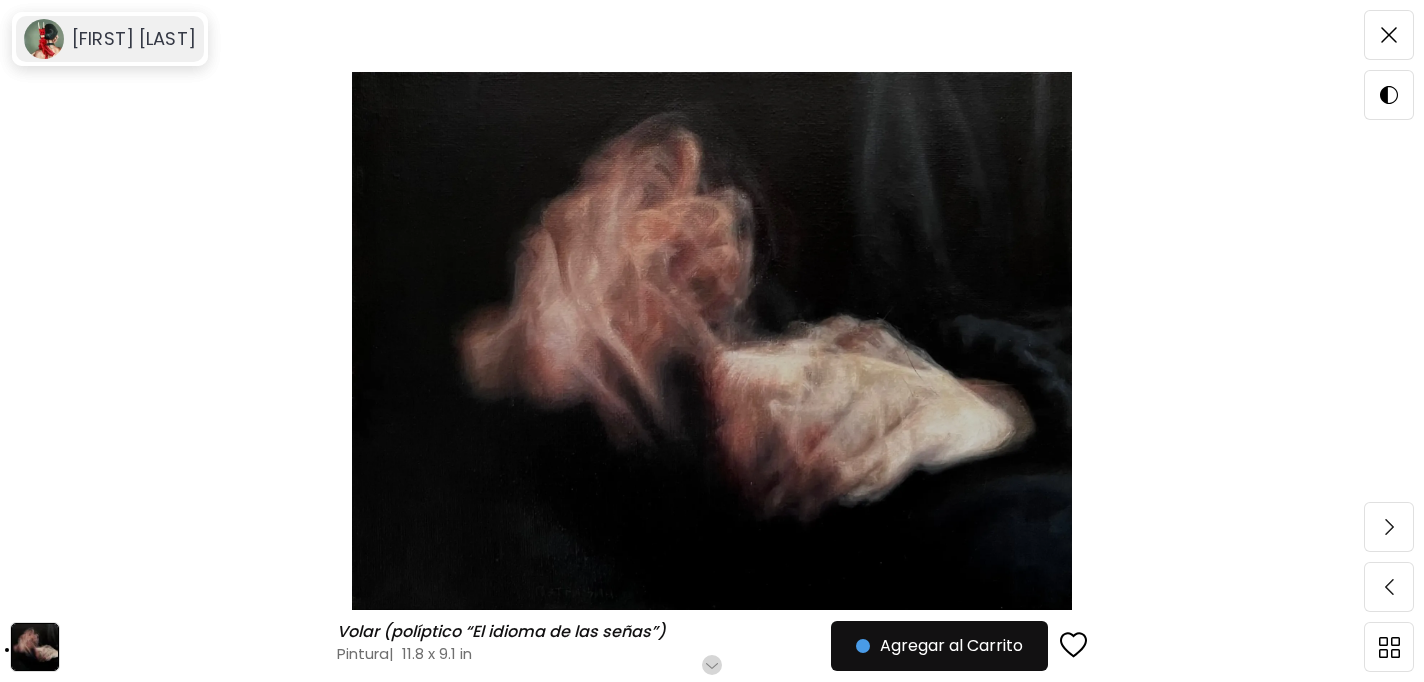 click on "[FIRST] [LAST]" at bounding box center (134, 39) 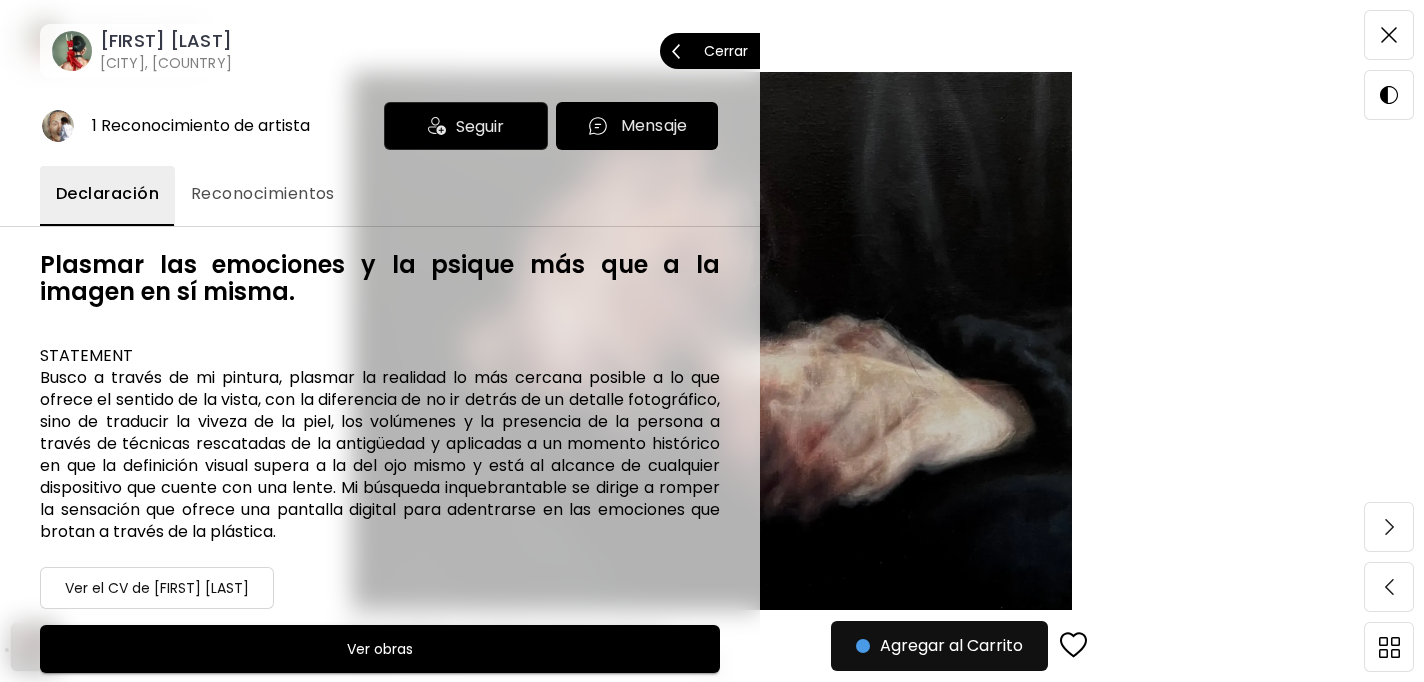 scroll, scrollTop: 87, scrollLeft: 0, axis: vertical 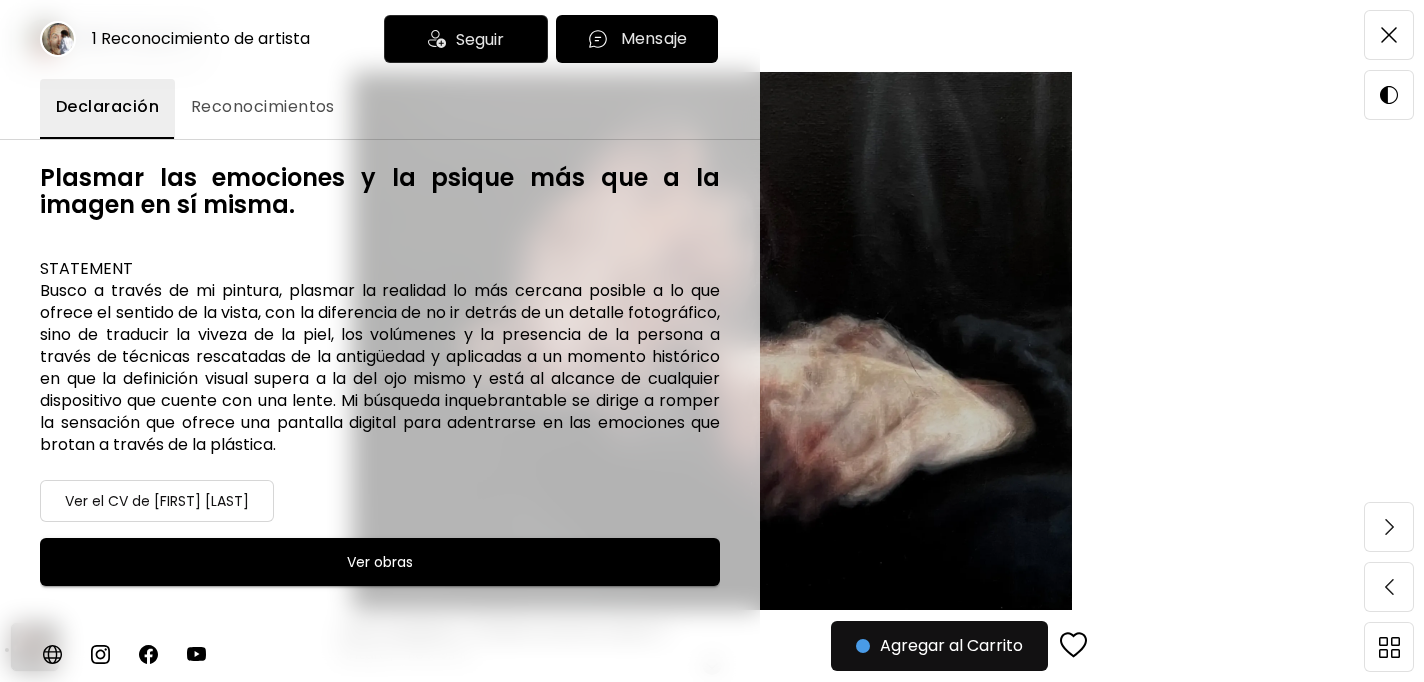 click at bounding box center (100, 654) 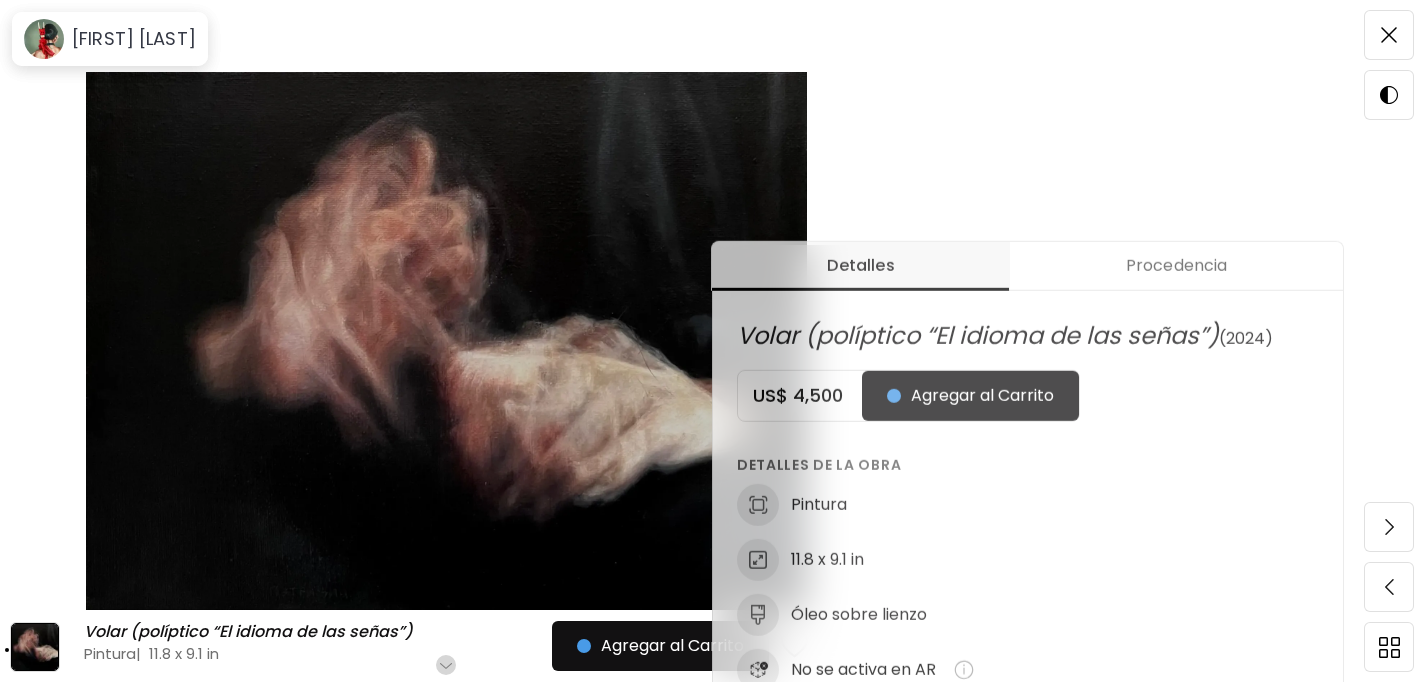 scroll, scrollTop: 616, scrollLeft: 0, axis: vertical 